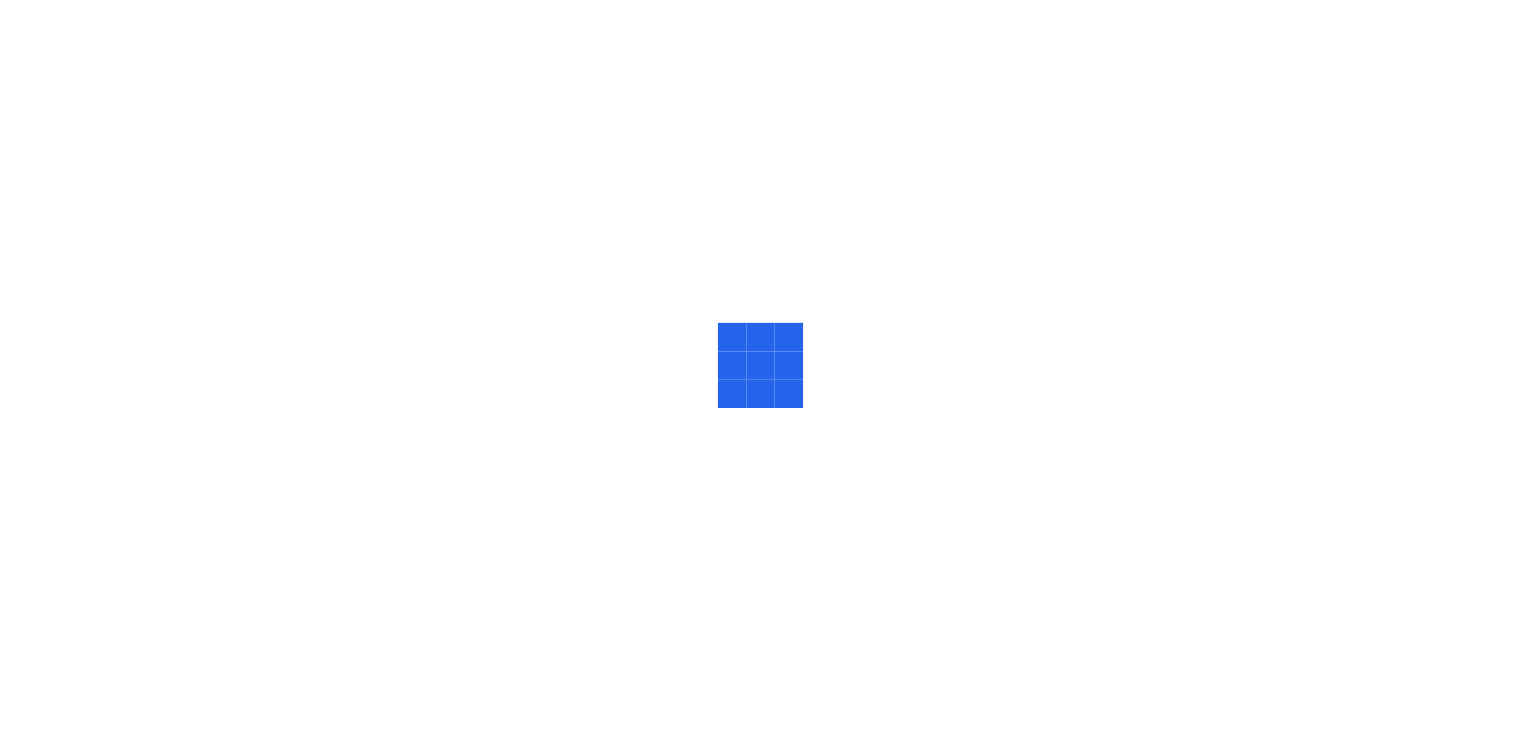 scroll, scrollTop: 0, scrollLeft: 0, axis: both 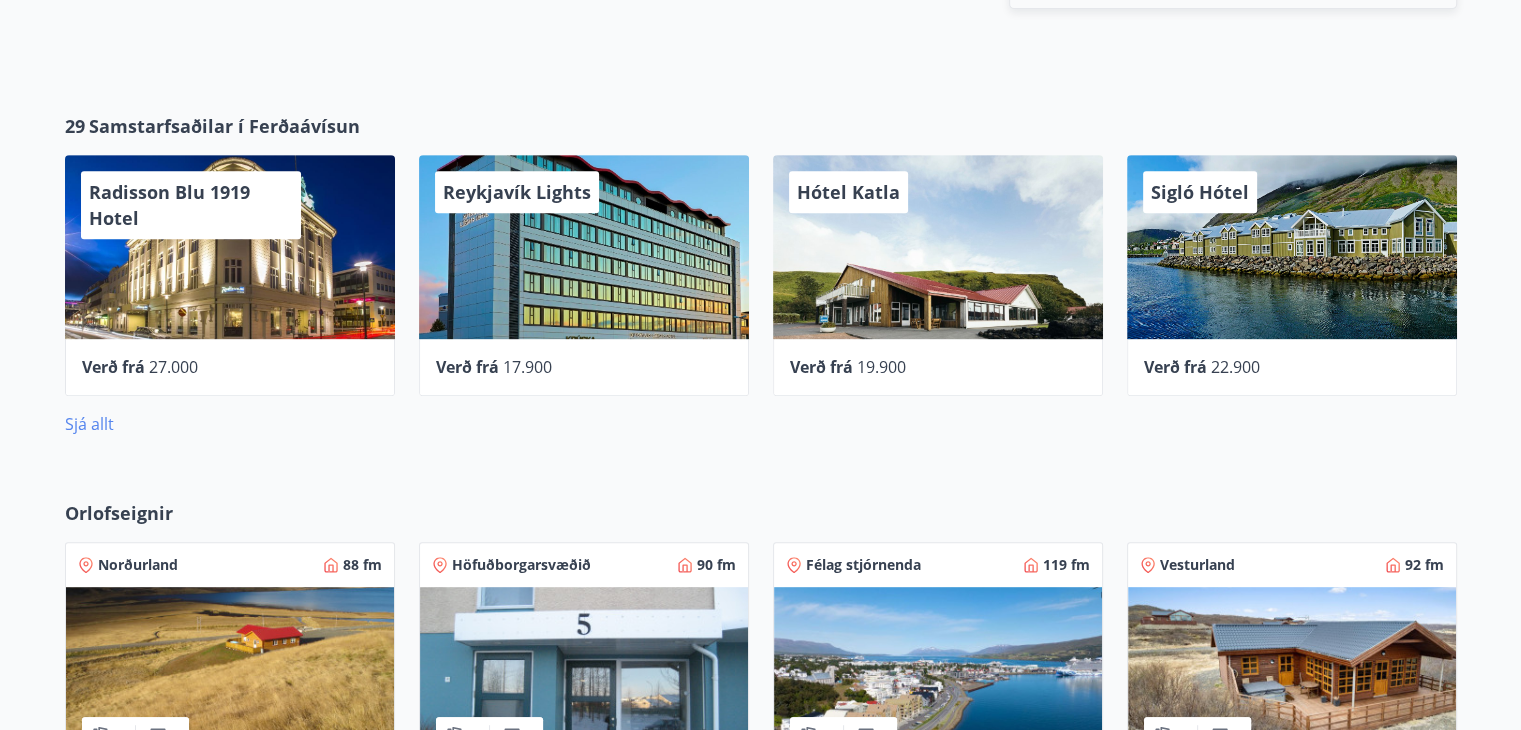 click on "Sjá allt" at bounding box center (89, 424) 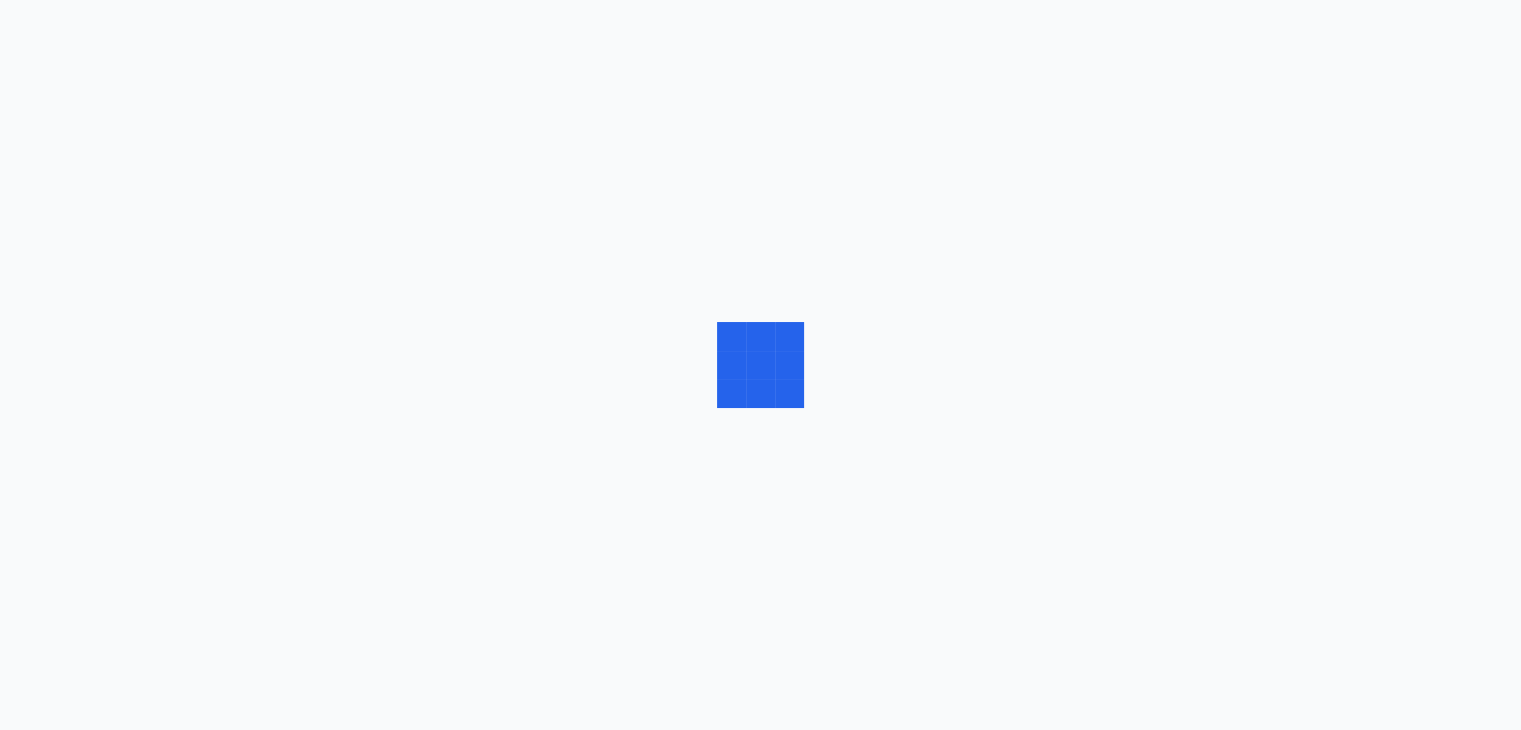 scroll, scrollTop: 0, scrollLeft: 0, axis: both 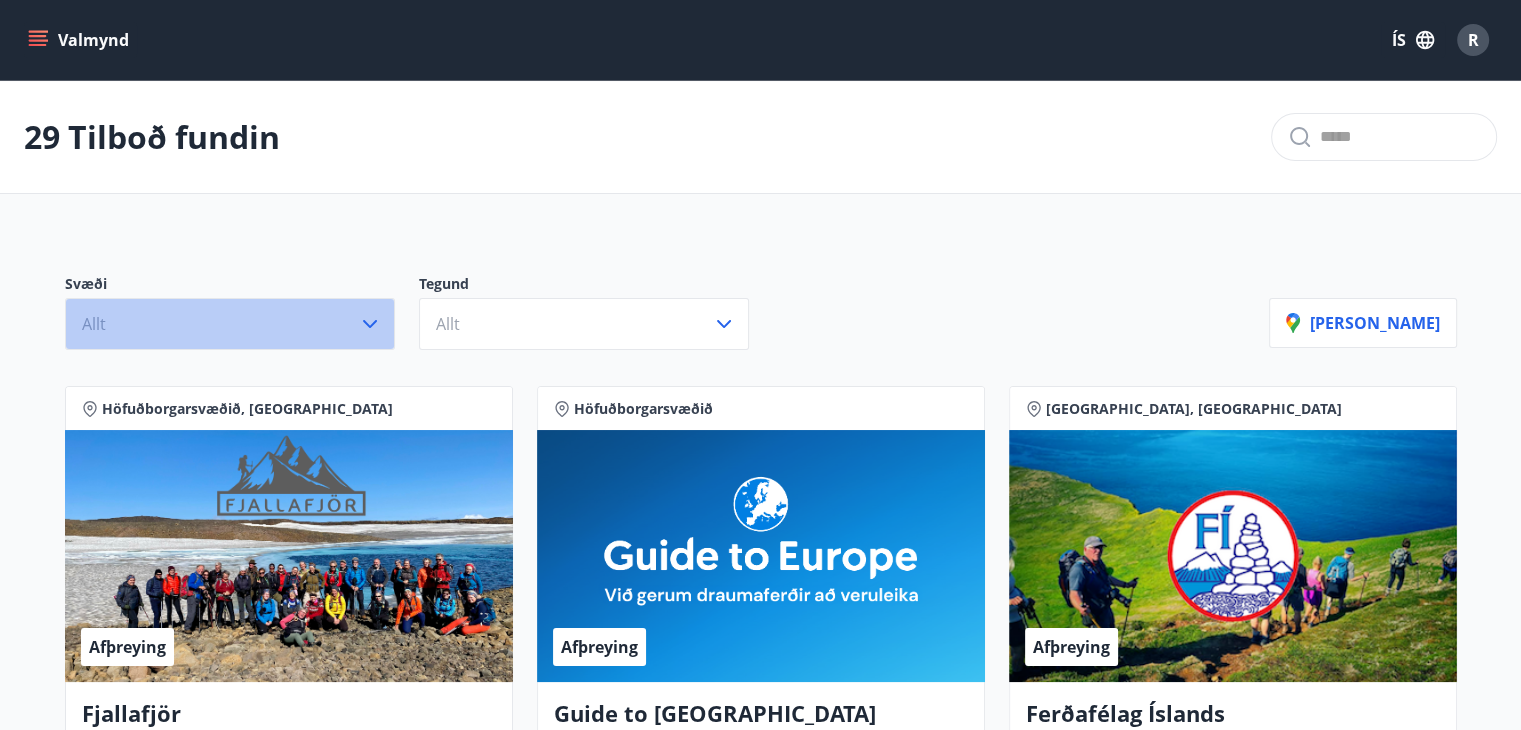 click 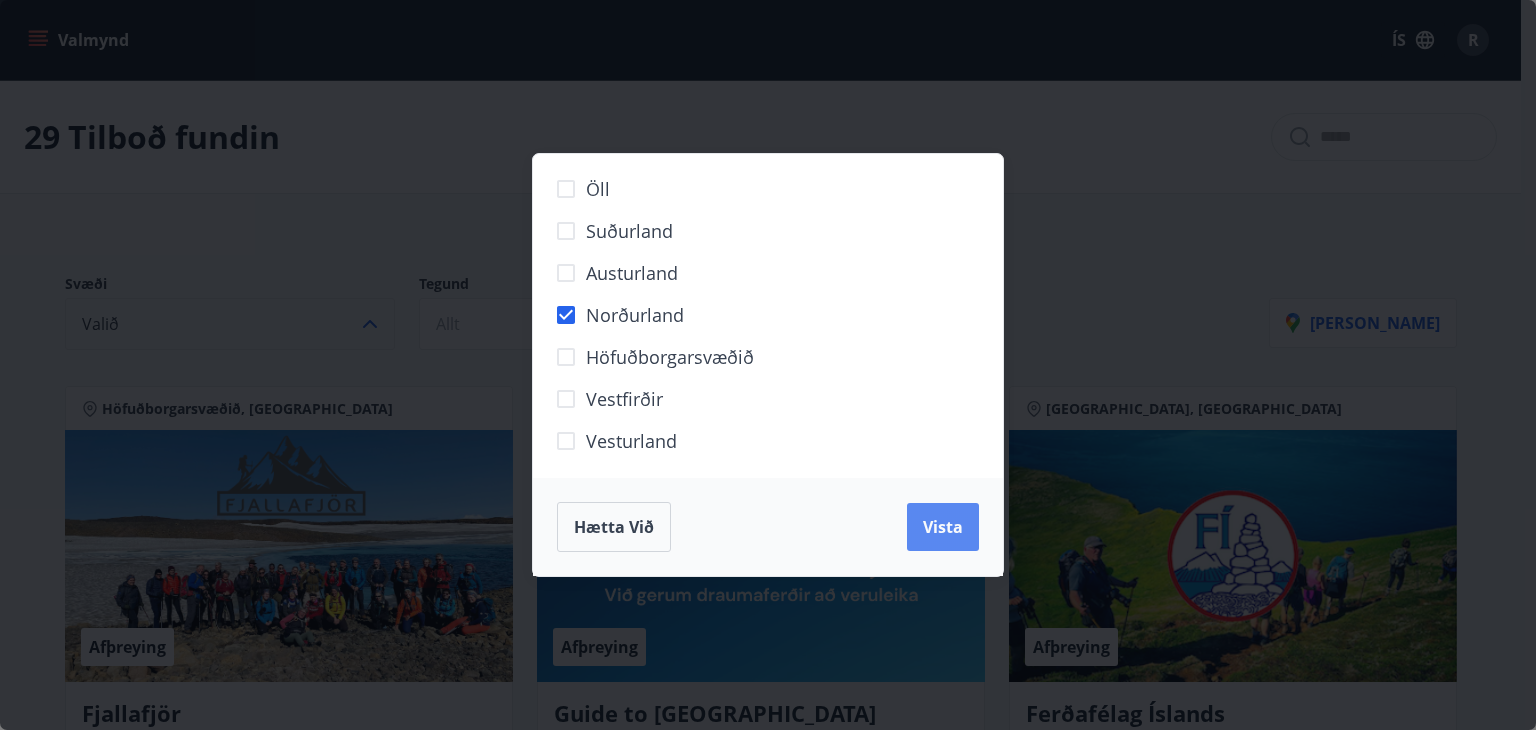 click on "Vista" at bounding box center (943, 527) 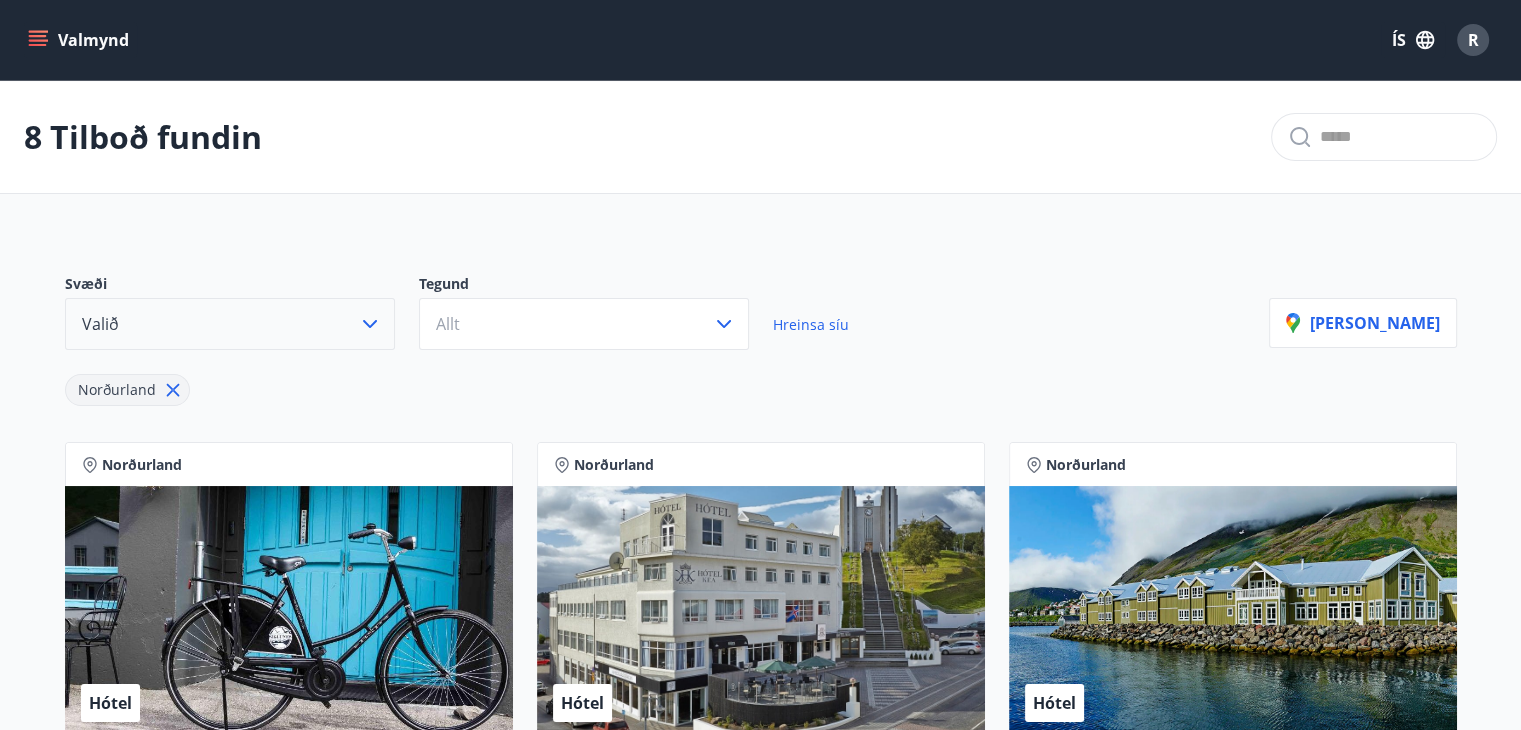 type 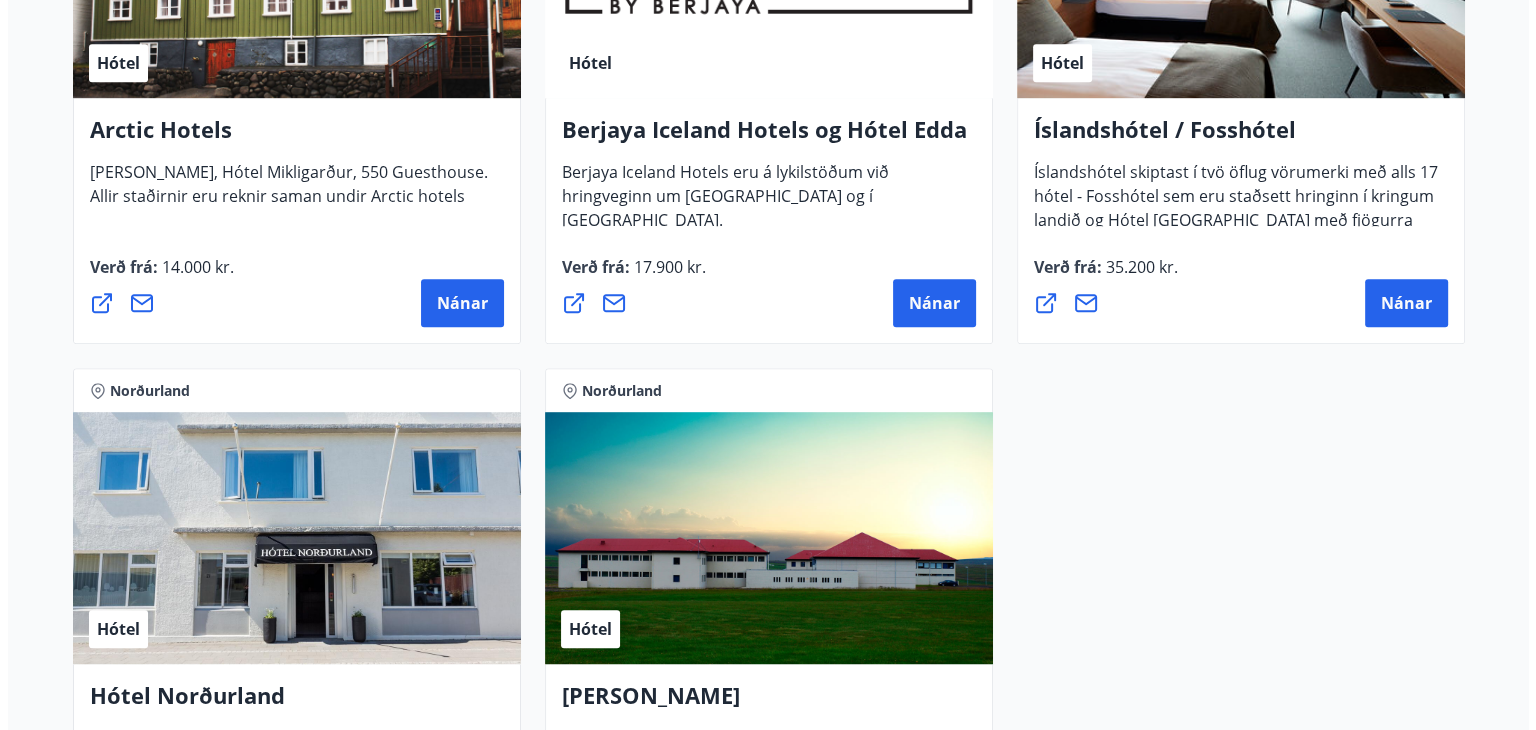 scroll, scrollTop: 1240, scrollLeft: 0, axis: vertical 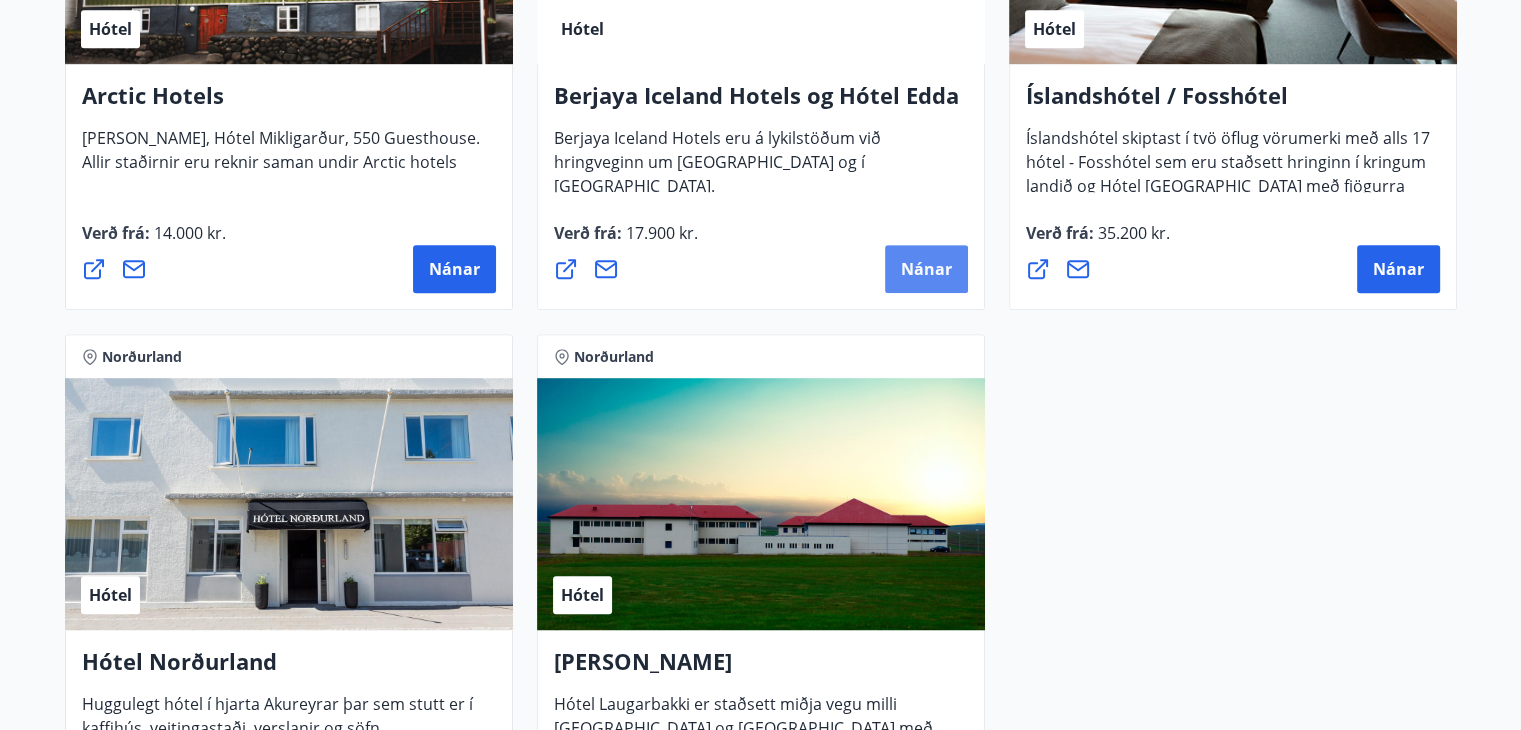 click on "Nánar" at bounding box center [926, 269] 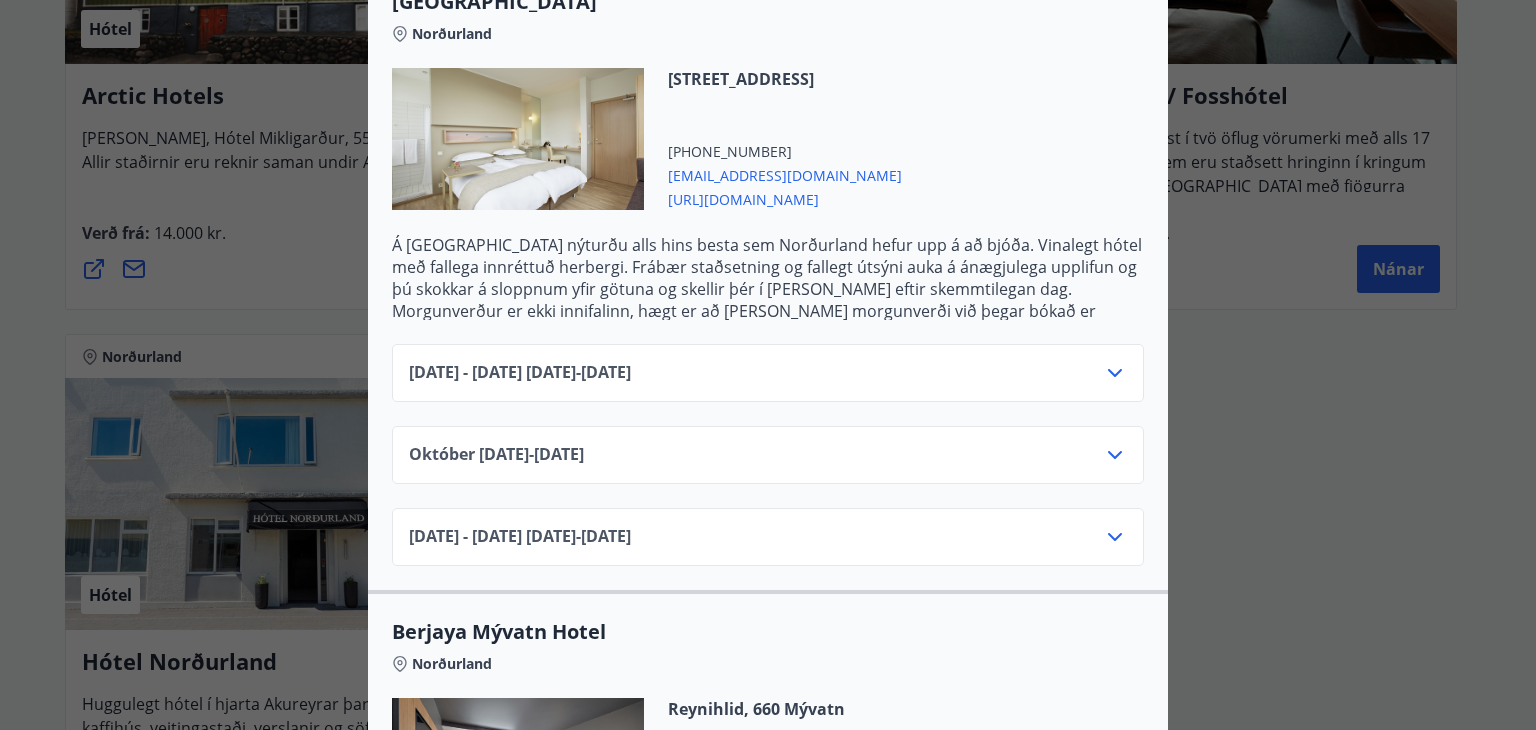 scroll, scrollTop: 419, scrollLeft: 0, axis: vertical 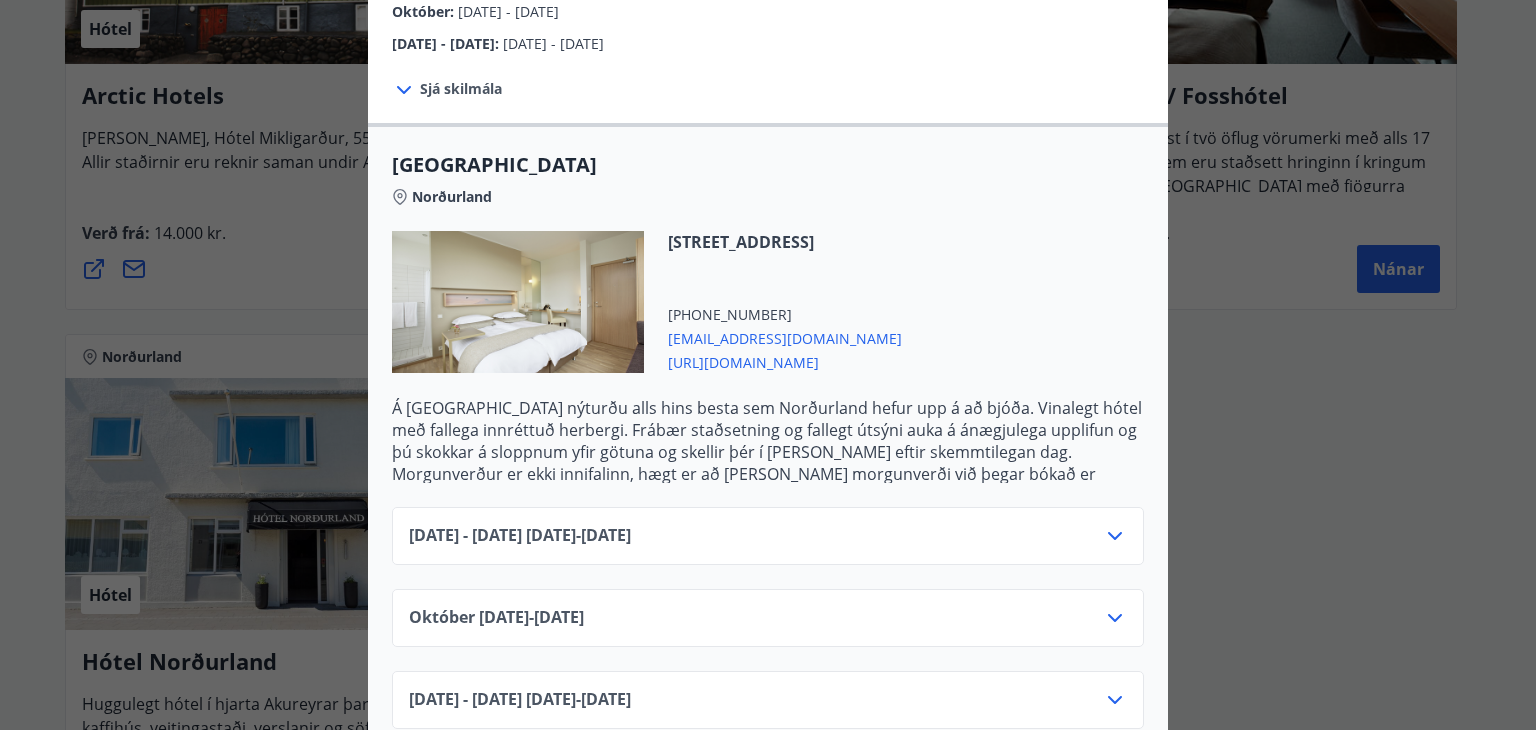 click 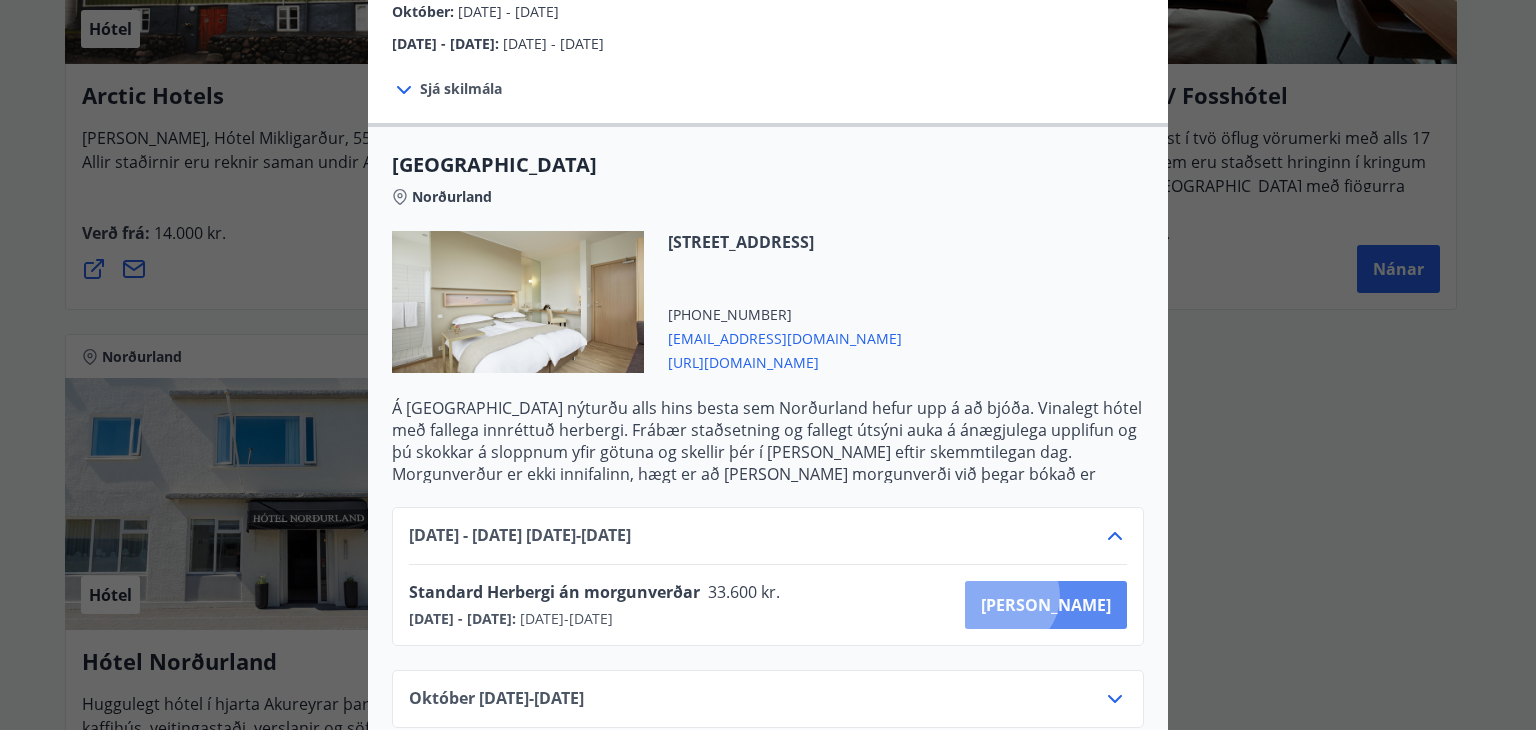 click on "[PERSON_NAME]" at bounding box center (1046, 605) 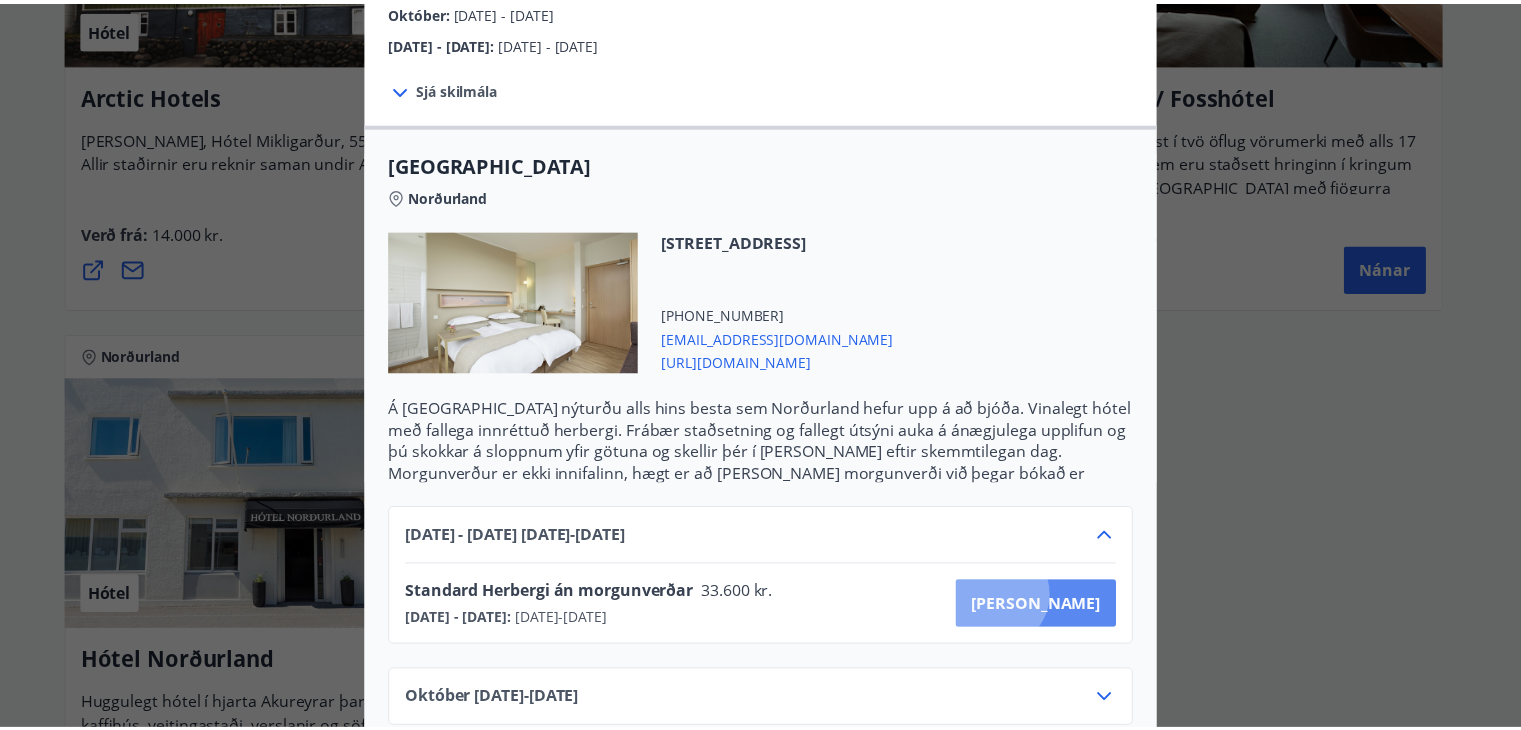 scroll, scrollTop: 169, scrollLeft: 0, axis: vertical 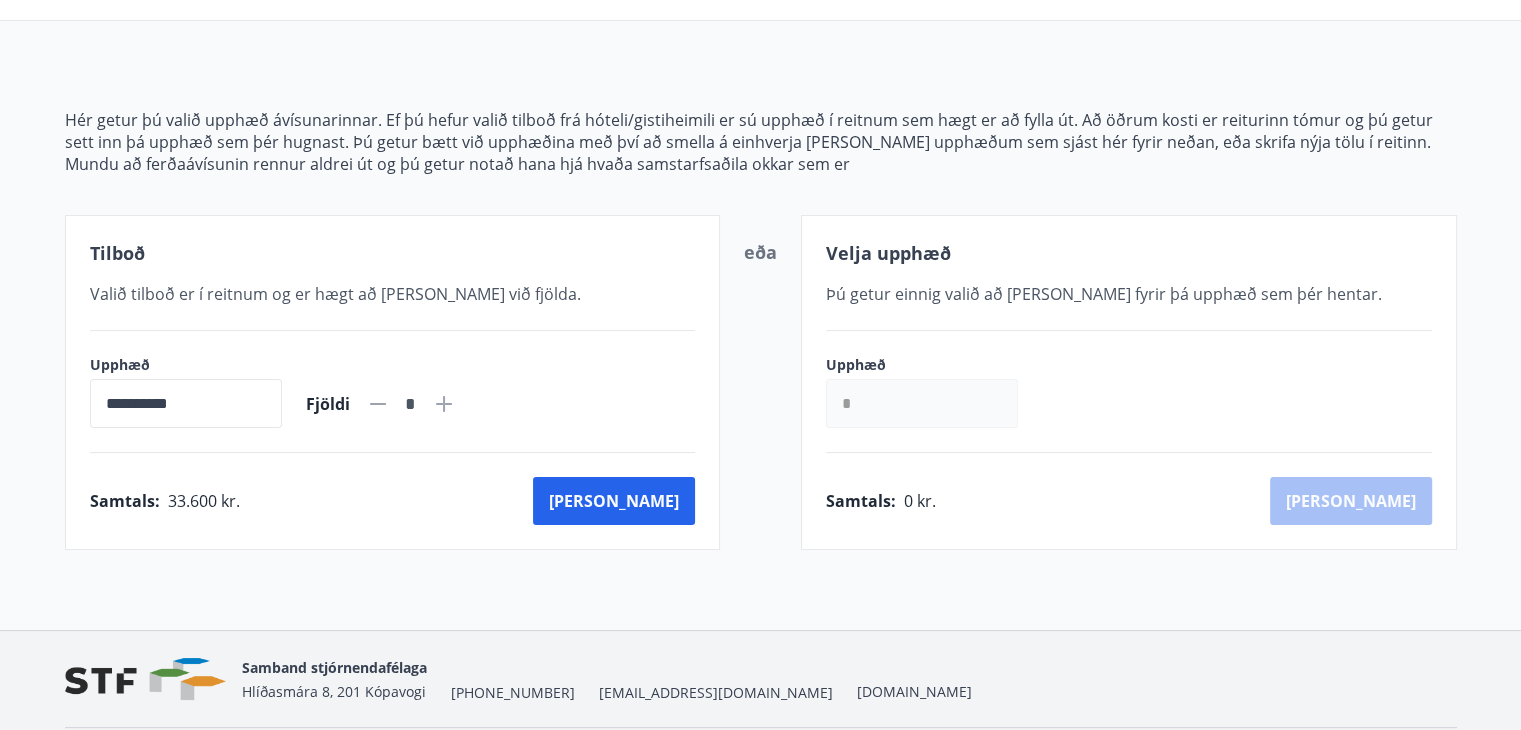 click 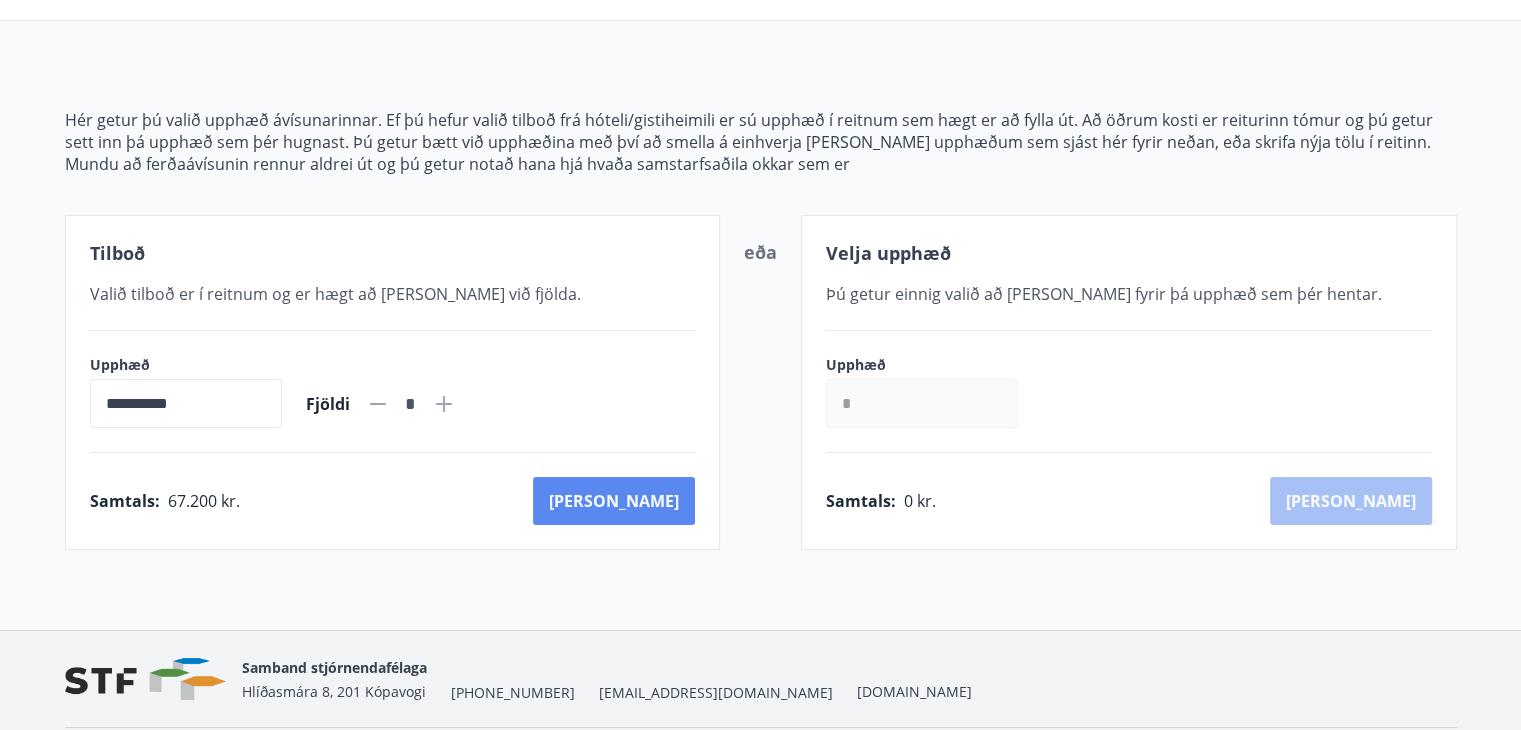 click on "[PERSON_NAME]" at bounding box center [614, 501] 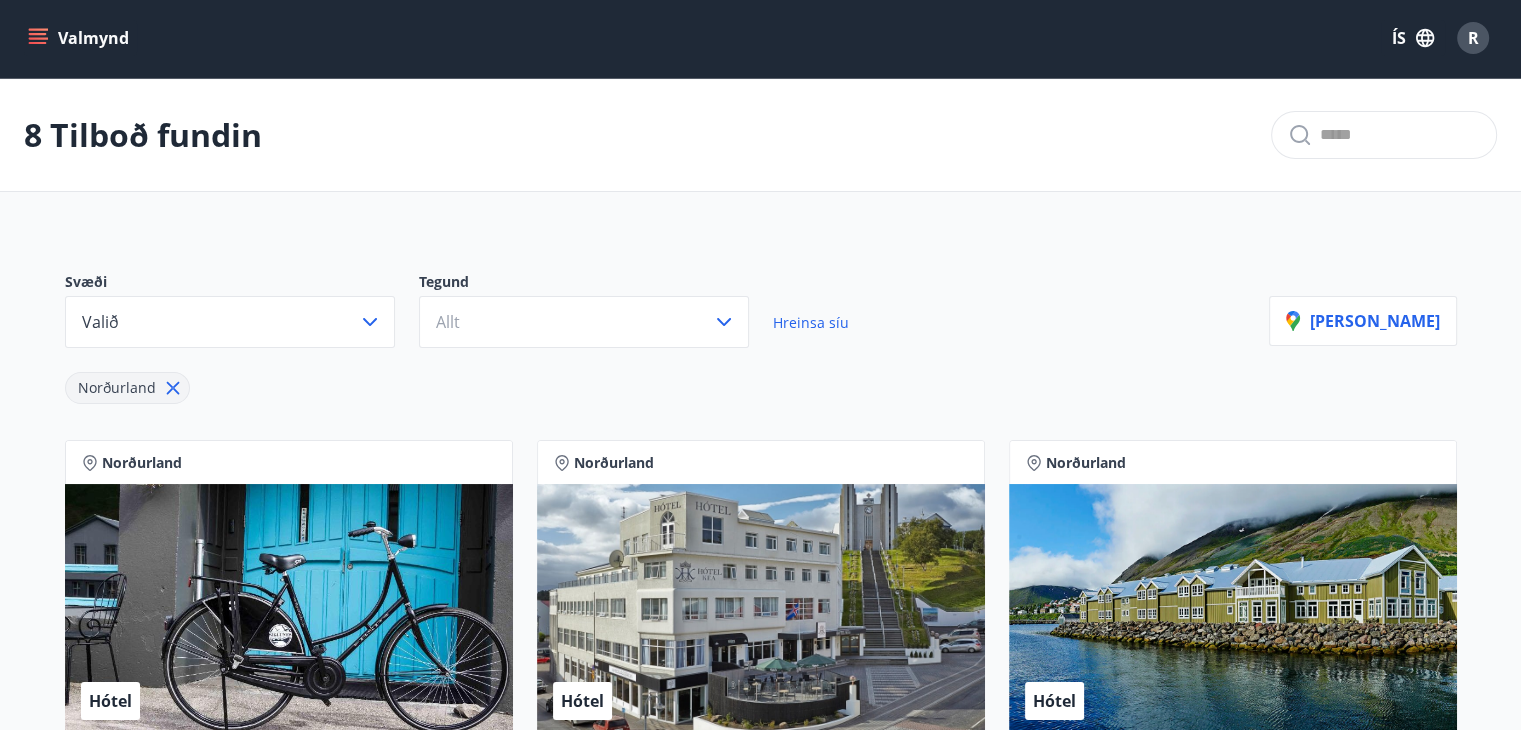 scroll, scrollTop: 169, scrollLeft: 0, axis: vertical 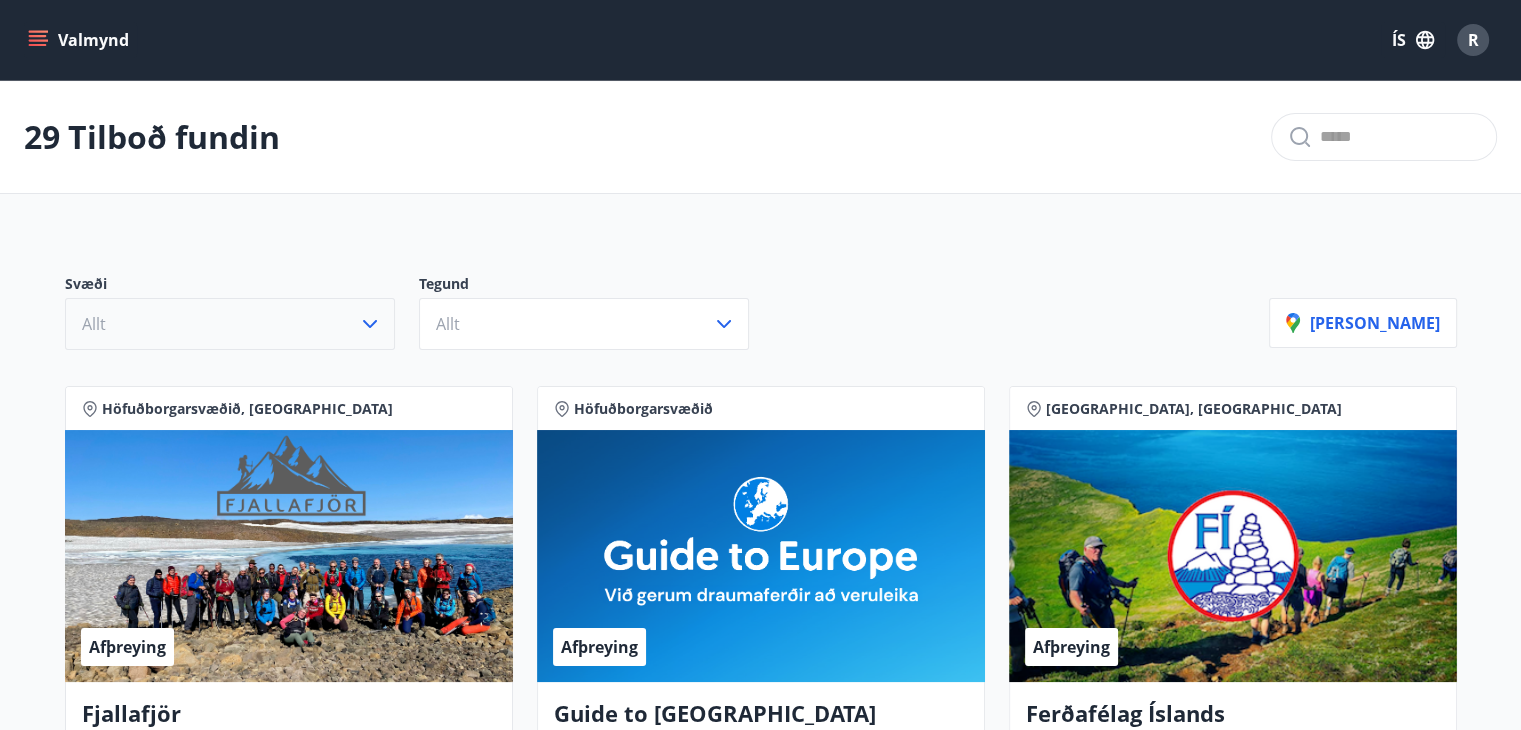 click 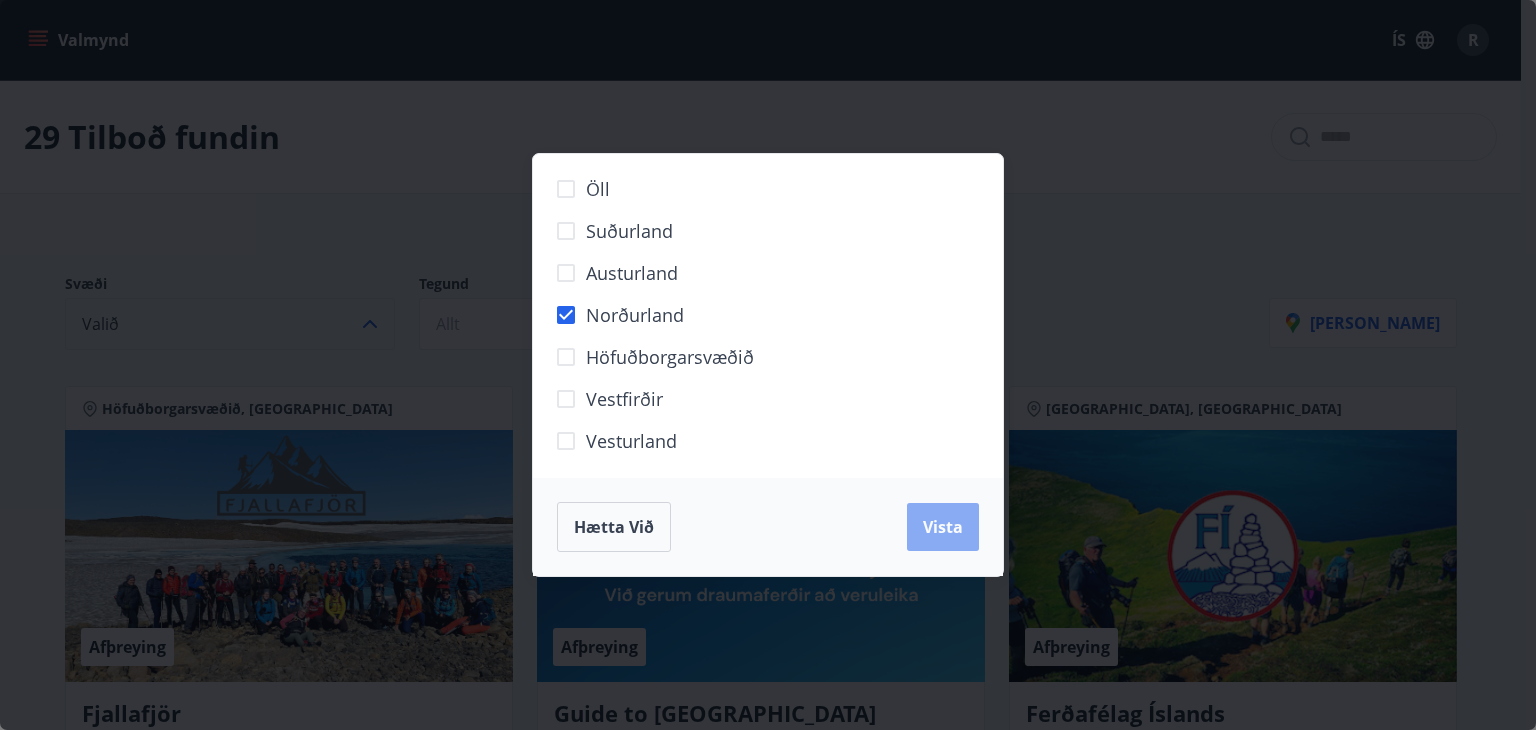 click on "Vista" at bounding box center (943, 527) 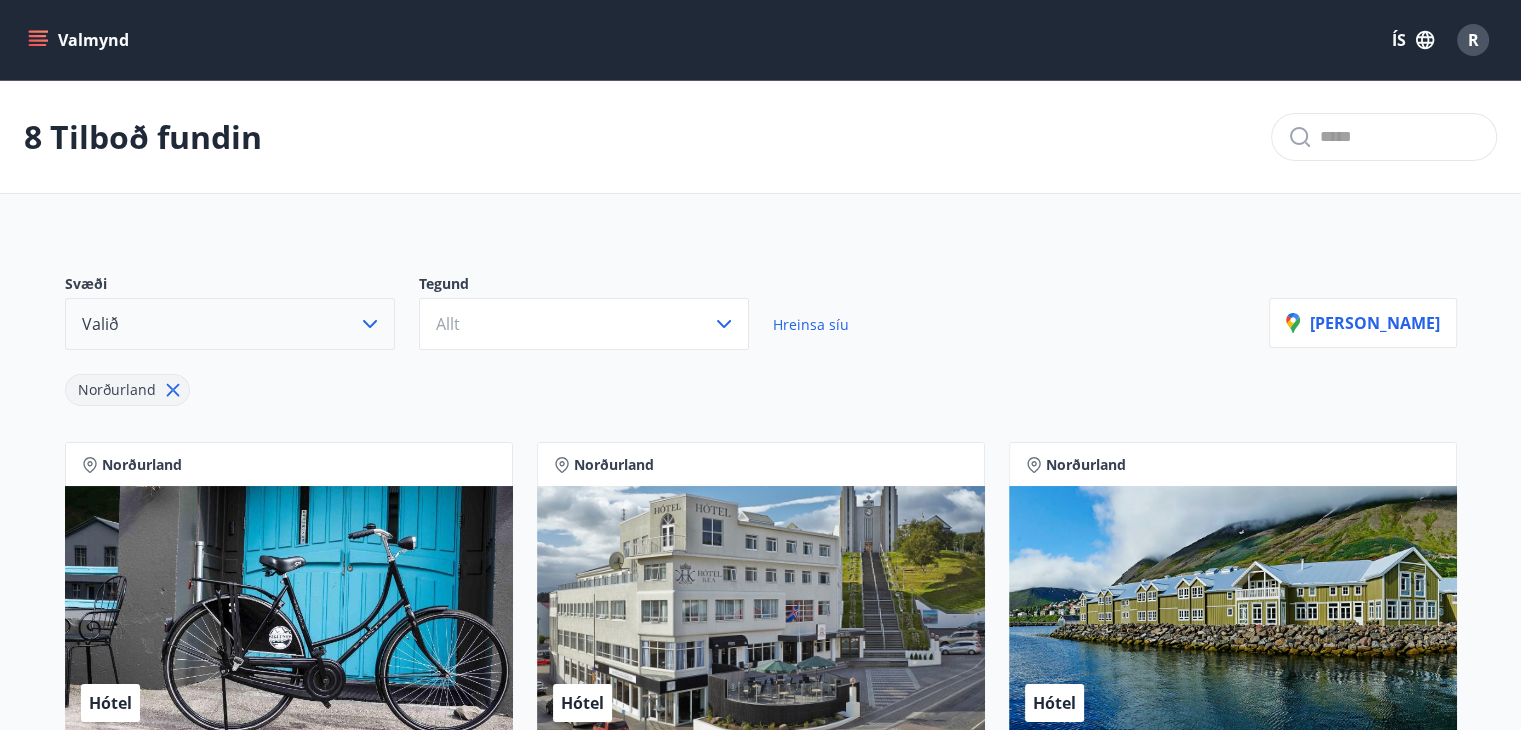 click on "8 Tilboð fundin Svæði Valið Tegund Allt Hreinsa síu Norðurland [PERSON_NAME] Norðurland Hótel Hótel Siglunes Hótel Siglunes er aðeins meira en venjulegt hótel. [PERSON_NAME] er fjölskyldurekið og nostrað við öll smáatriði. Verð frá : 15.815 kr. Nánar Norðurland Hótel Keahótel Keahótel ehf. er ein af stærstu hótelkeðjum landsins og rekur tíu hótel, sjö í [GEOGRAPHIC_DATA], eitt á [GEOGRAPHIC_DATA], eitt við Mývatn og eitt við Vík, aðalskrifstofur fyrirtækisins eru á [GEOGRAPHIC_DATA]. Verð frá : 17.900 kr. Nánar Norðurland Hótel Sigló Hótel Hótelið er umvafið fallegu fjöllunum í [PERSON_NAME] staðsett við smábátahöfnina. Verð frá : 22.900 kr. Nánar Norðurland Hótel Arctic Hotels Hótel [GEOGRAPHIC_DATA], [GEOGRAPHIC_DATA], 550 Guesthouse. Allir staðirnir eru reknir saman undir Arctic hotels Verð frá : 14.000 kr. Nánar Norðurland Hótel Berjaya Iceland Hotels og Hótel Edda Berjaya Iceland Hotels eru á lykilstöðum við hringveginn um [GEOGRAPHIC_DATA] og í [GEOGRAPHIC_DATA]. Verð frá : 17.900 kr. :" at bounding box center [760, 1104] 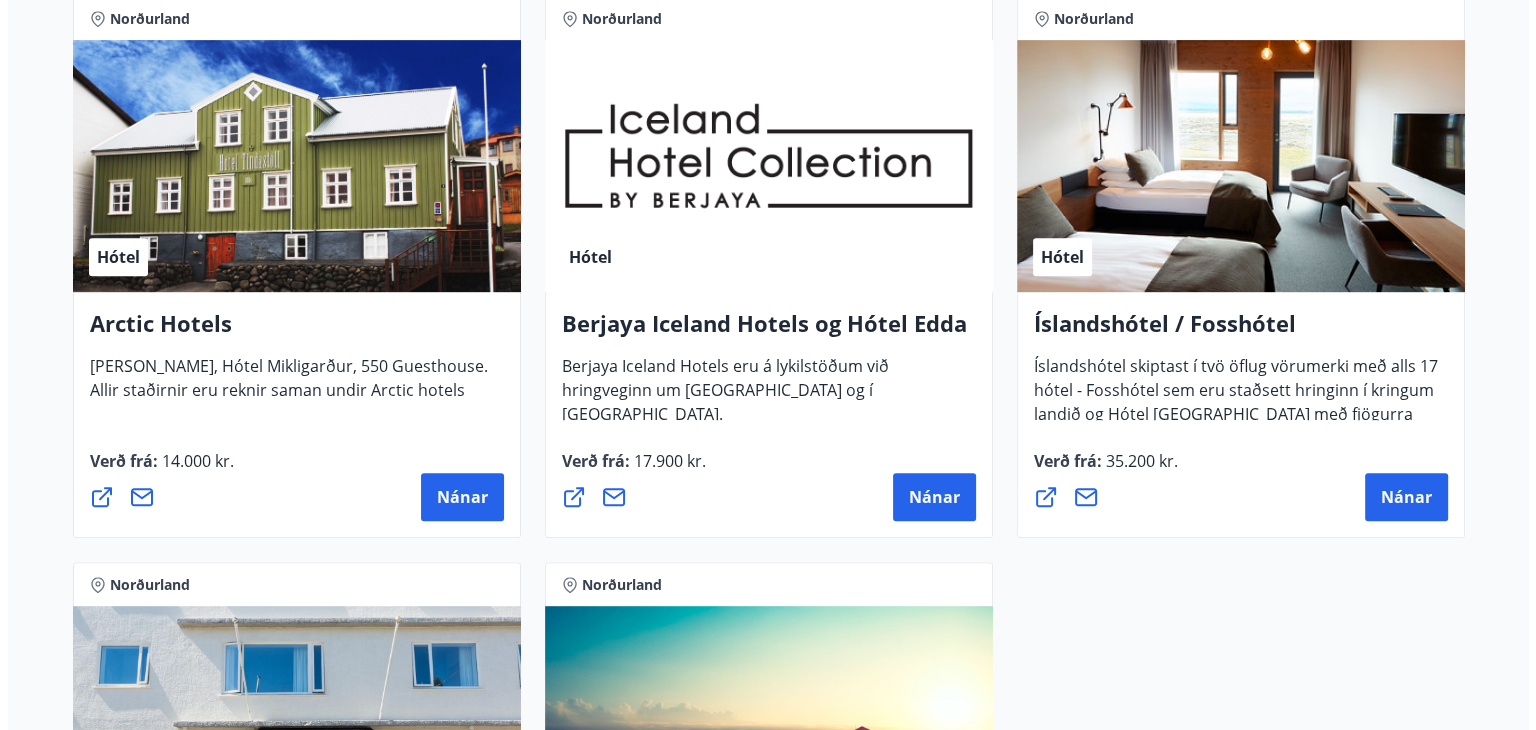 scroll, scrollTop: 1040, scrollLeft: 0, axis: vertical 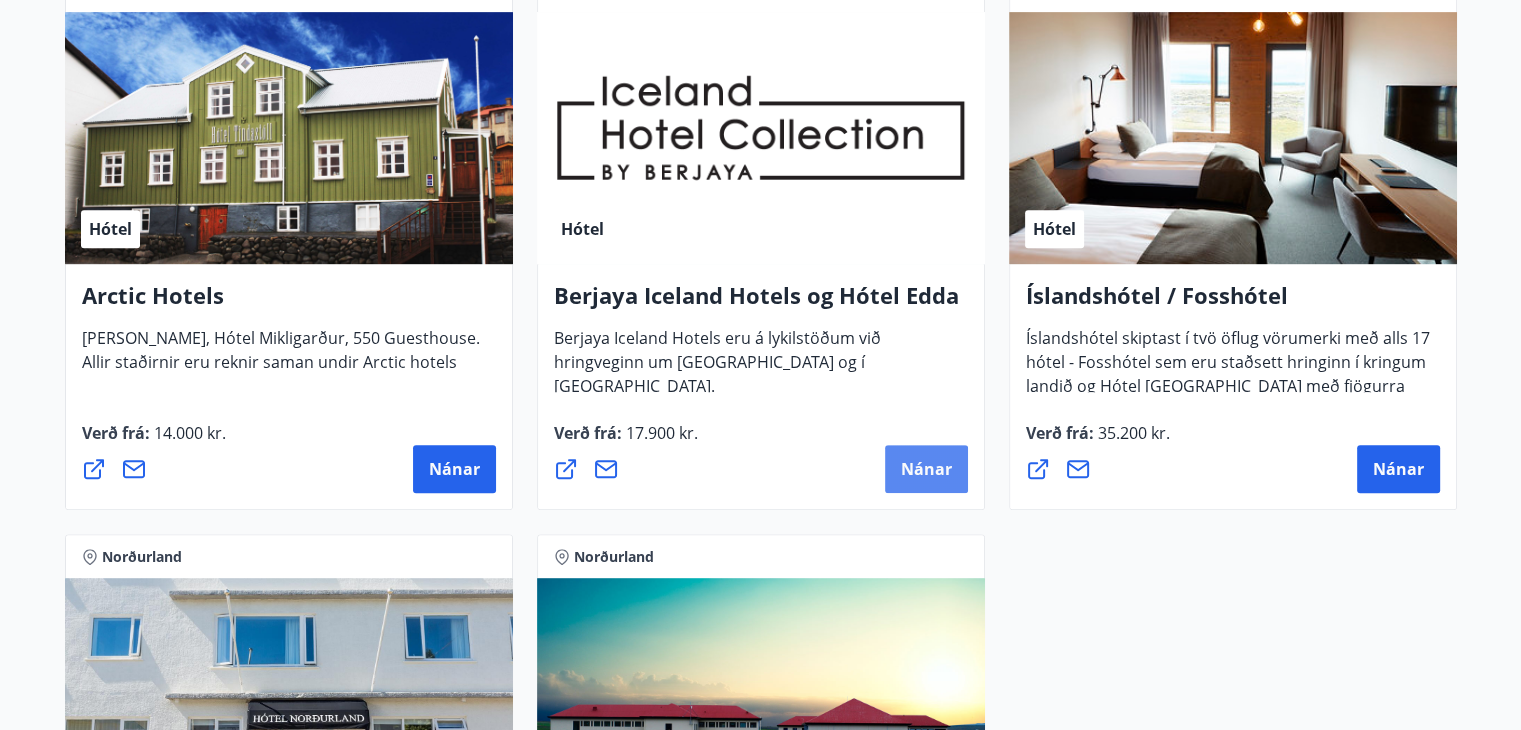click on "Nánar" at bounding box center [926, 469] 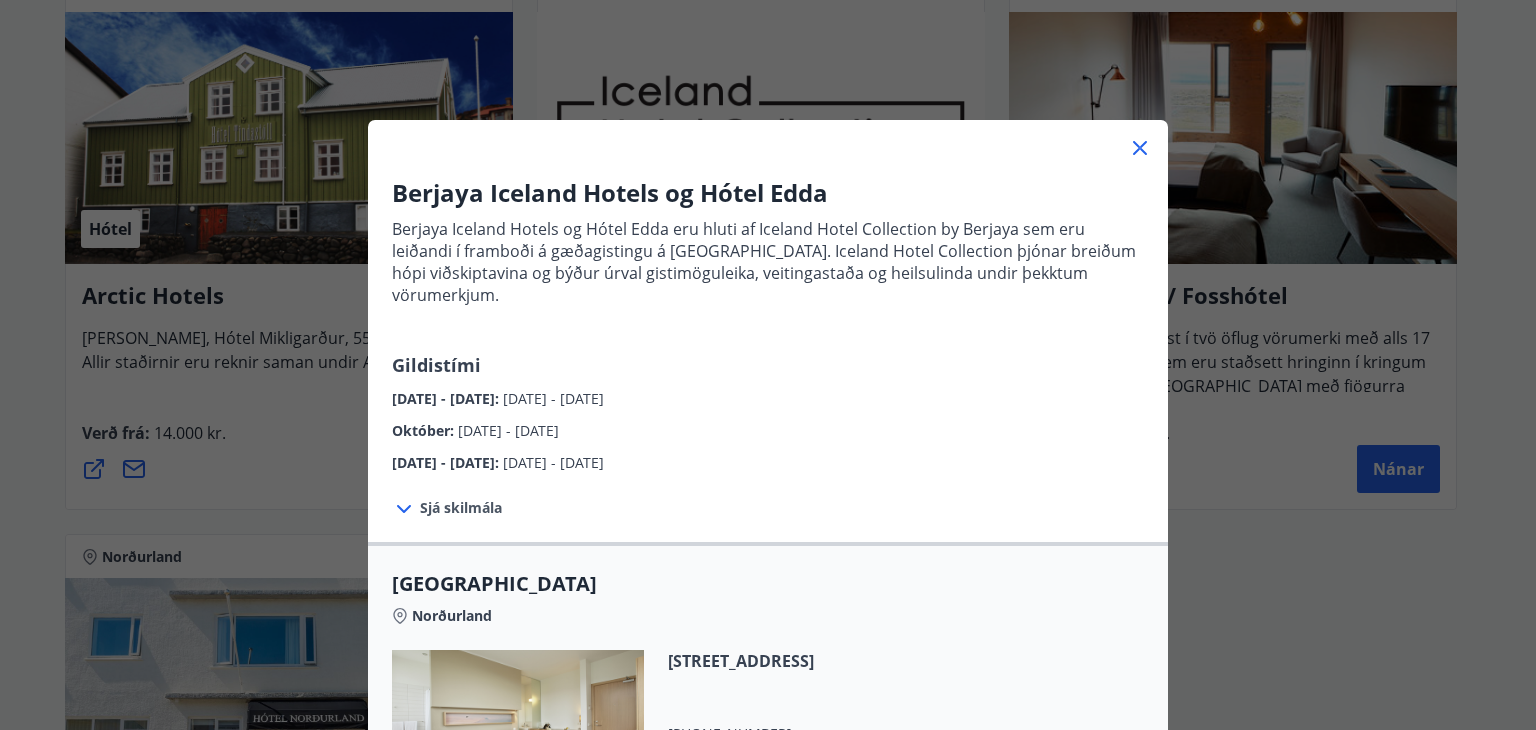 click on "Október : [DATE] - [DATE]" at bounding box center [768, 426] 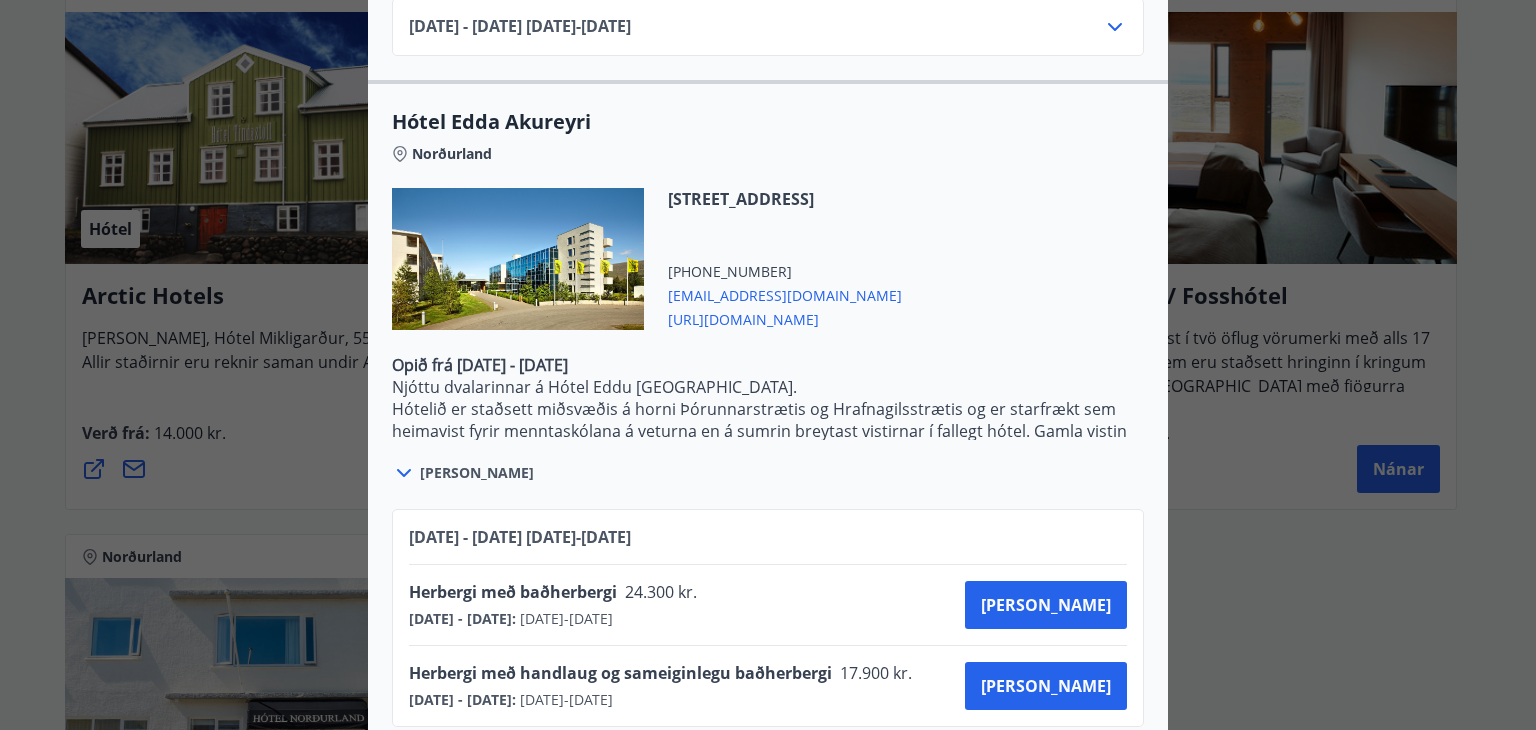 scroll, scrollTop: 1779, scrollLeft: 0, axis: vertical 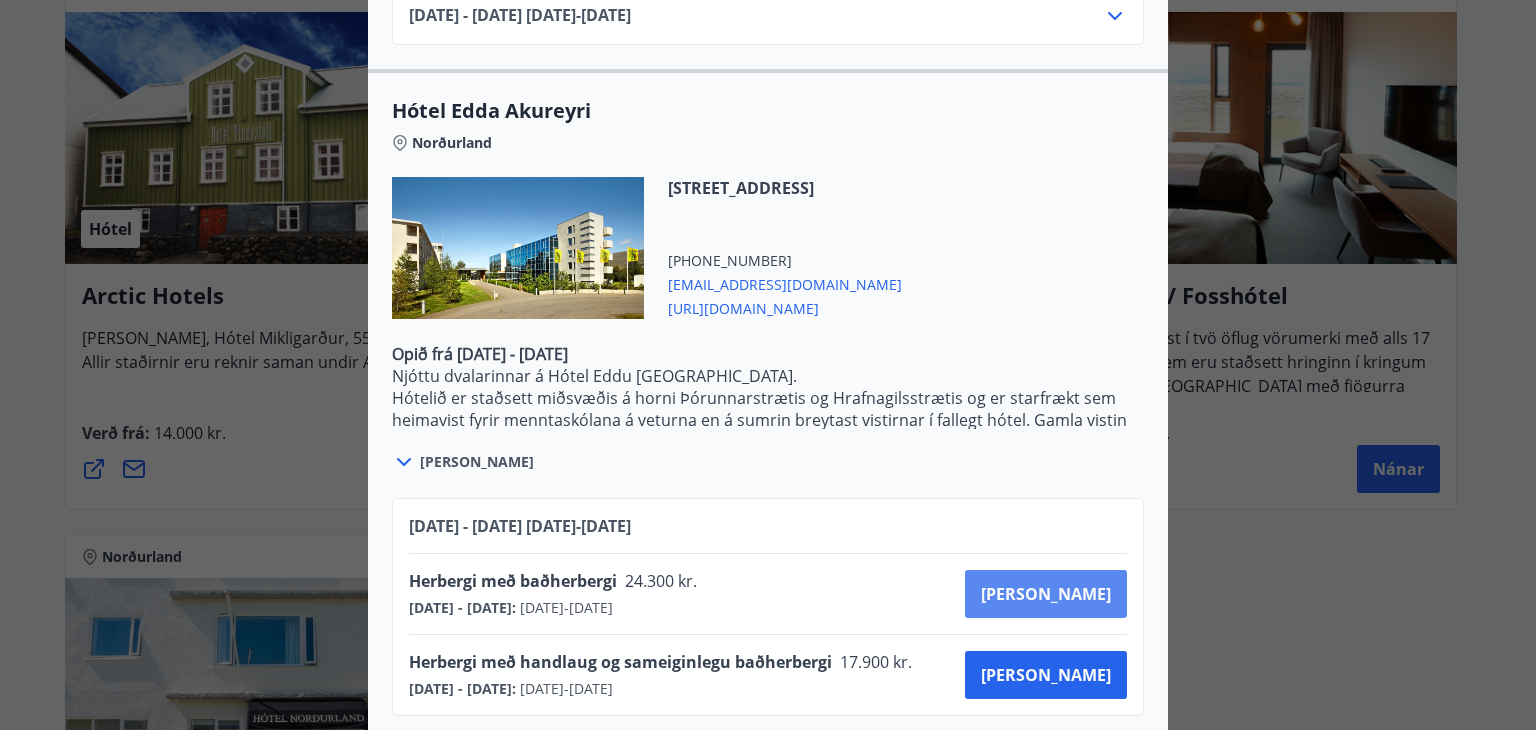click on "[PERSON_NAME]" at bounding box center [1046, 594] 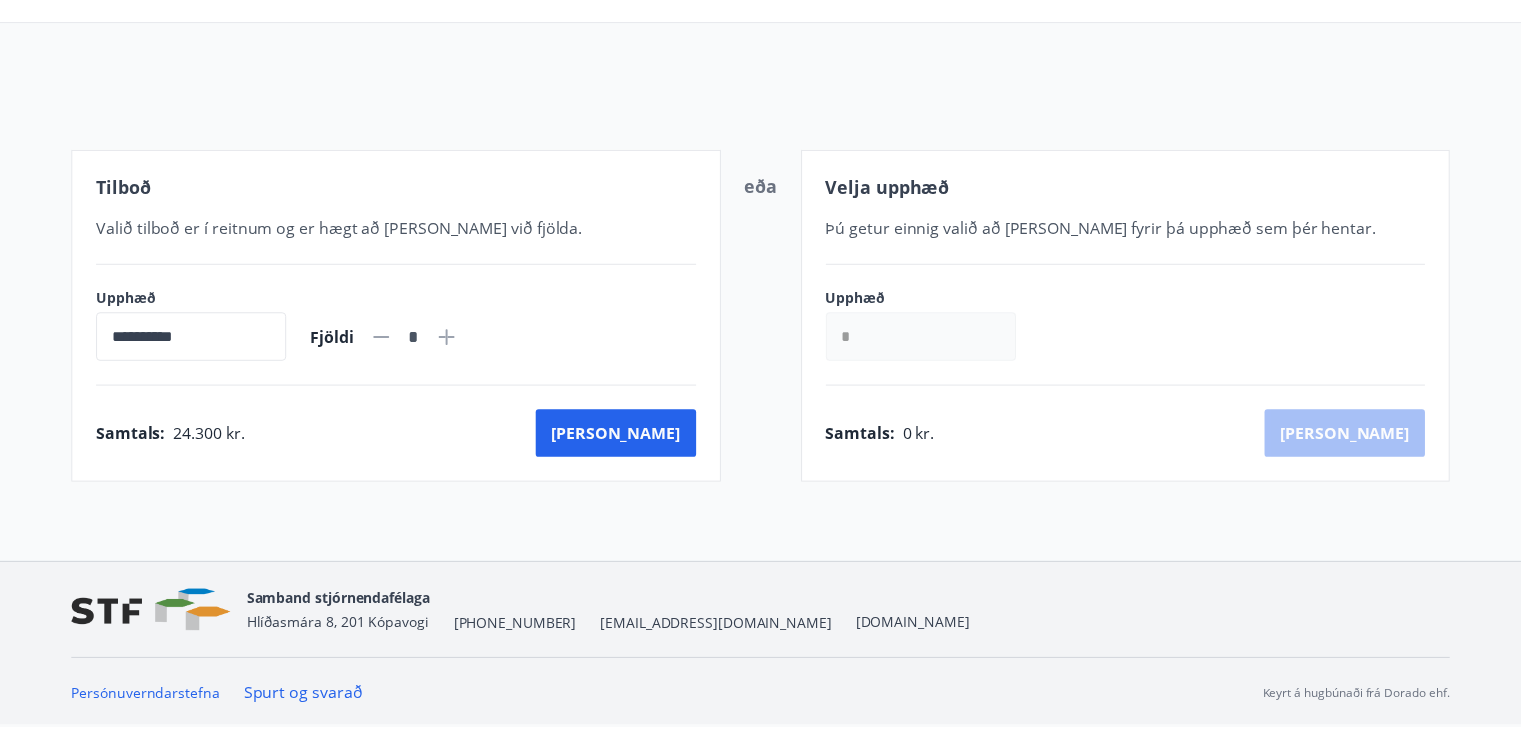 scroll, scrollTop: 169, scrollLeft: 0, axis: vertical 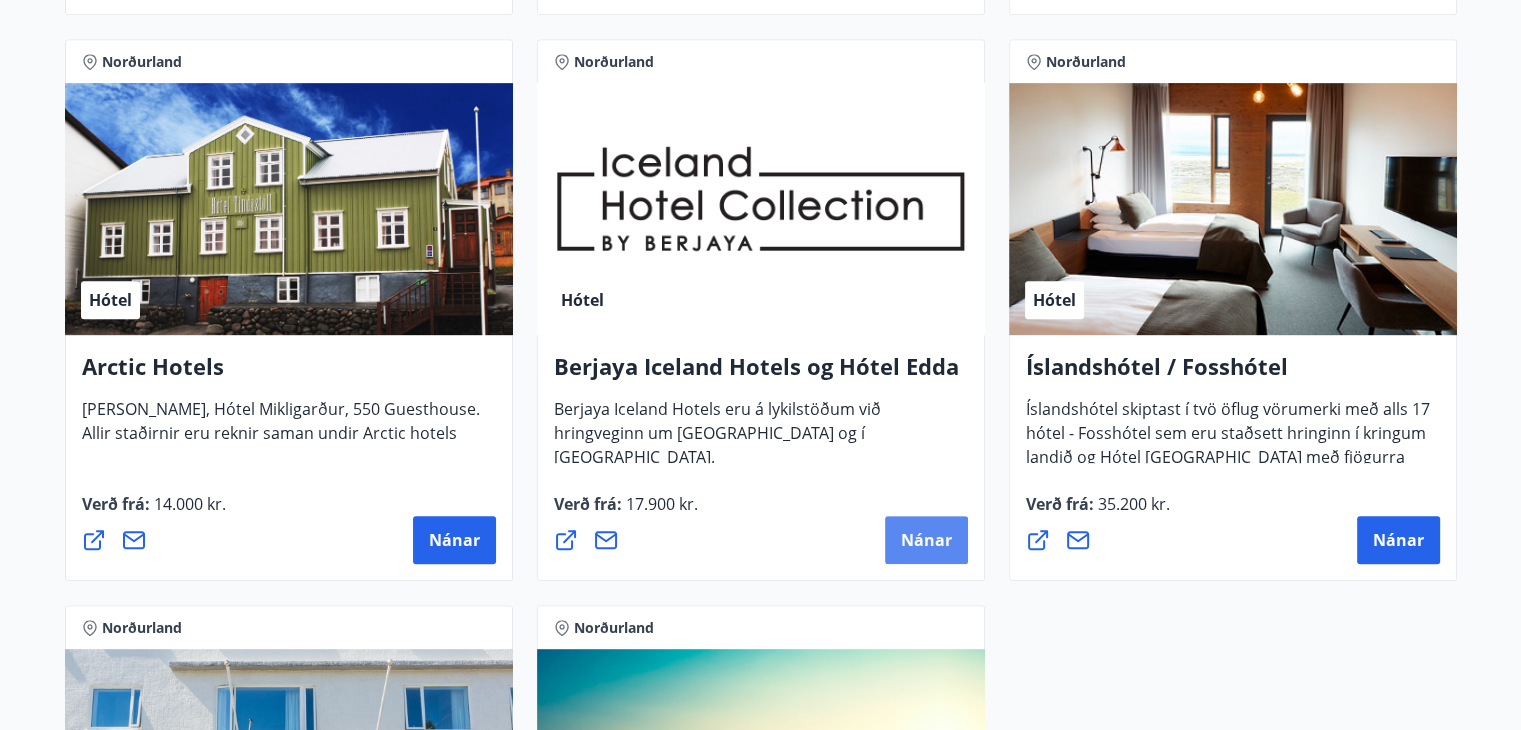 click on "Nánar" at bounding box center (926, 540) 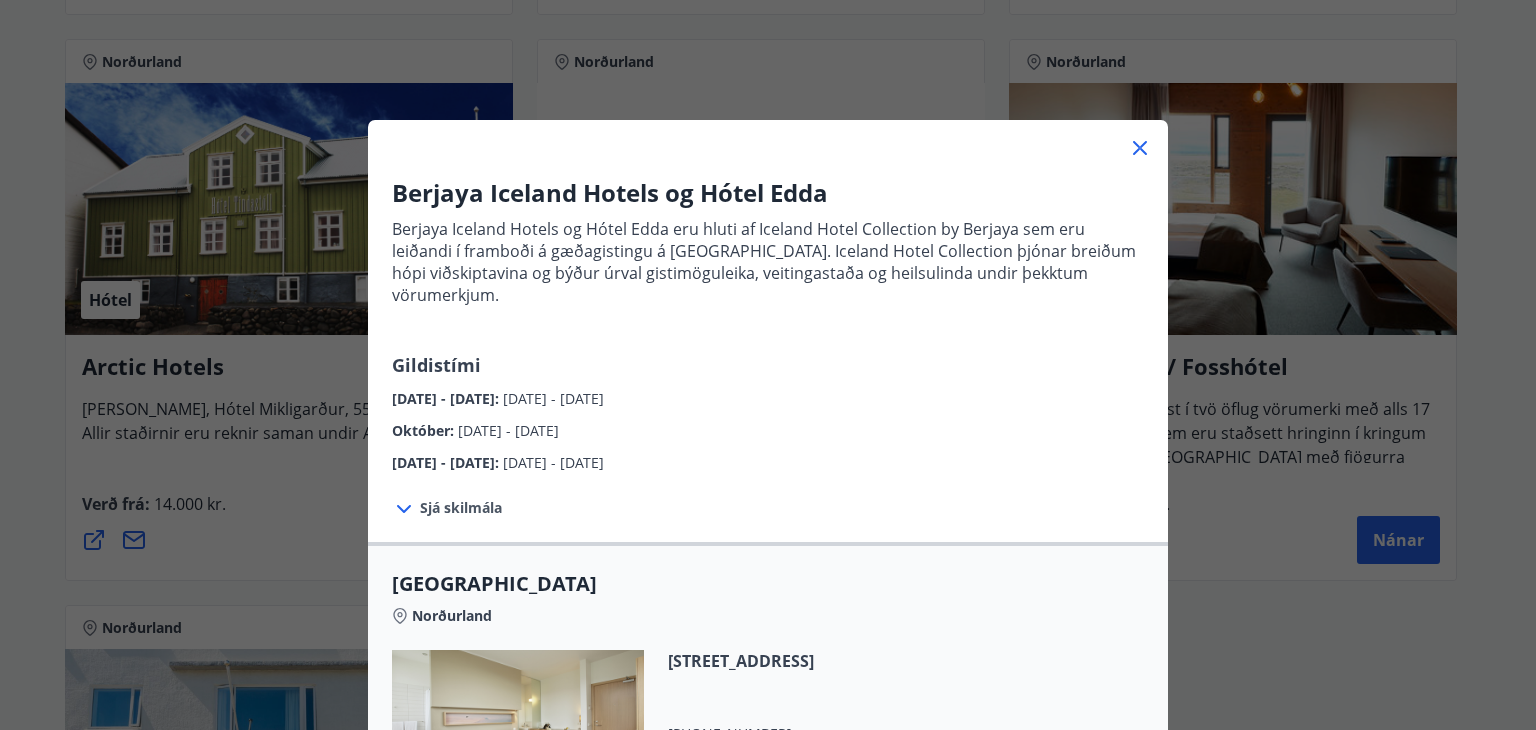 click on "Sjá skilmála Bókunarskilmálar og verð sem tilgreint er við [PERSON_NAME] þegar greiðsla fer fram með ferðaávísun. Ef afbókun [PERSON_NAME] eftir að afbókunarskilmálar taka gildi, eða ef gestur mætir ekki, verður rukkað fyrir heildarkostnað bókunar af kreditkorti gestsins.
Ekki er hægt að greiða fyrir fyrirframgreiddar bókanir með ferðaávísun.
[PERSON_NAME] er ekki innifalinn í verði." at bounding box center [768, 508] 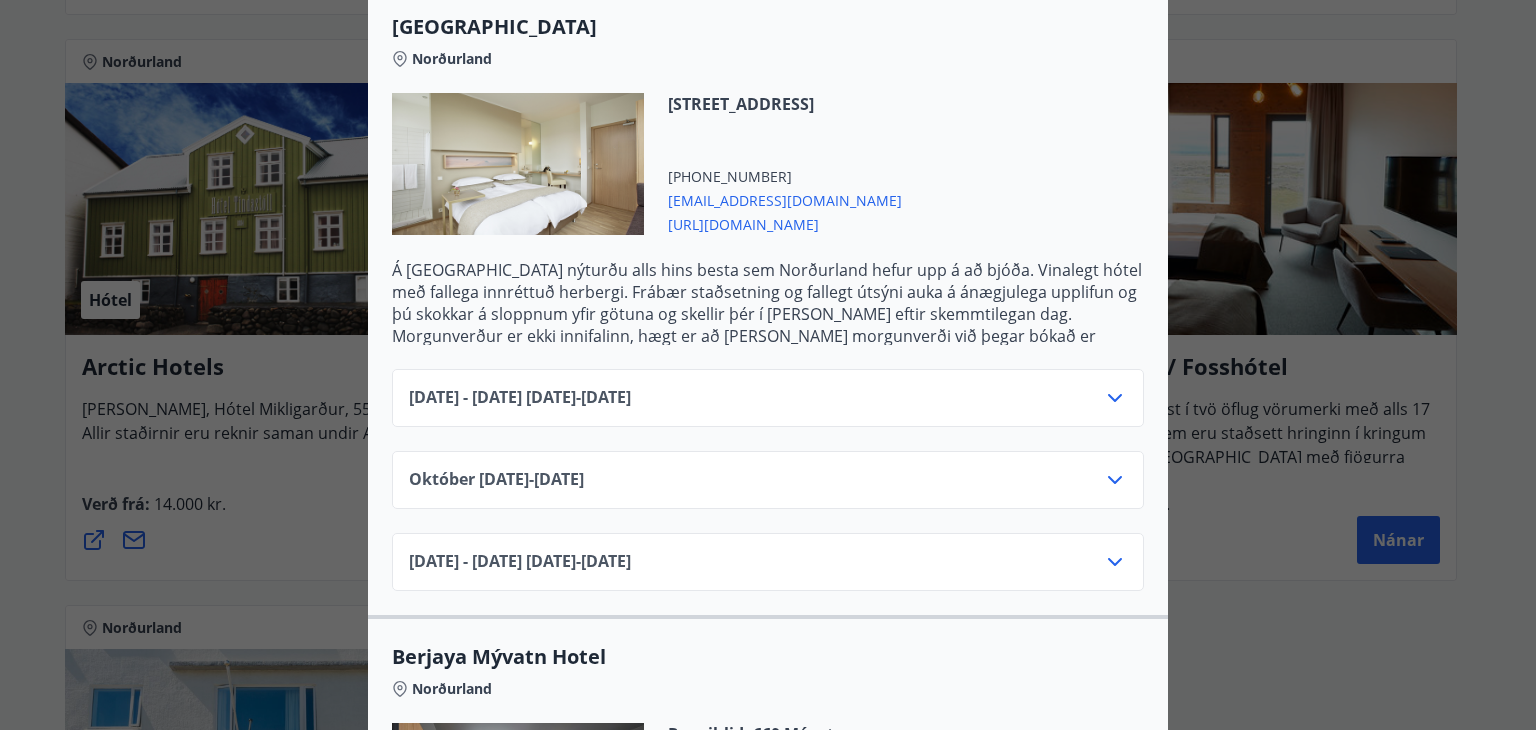 scroll, scrollTop: 560, scrollLeft: 0, axis: vertical 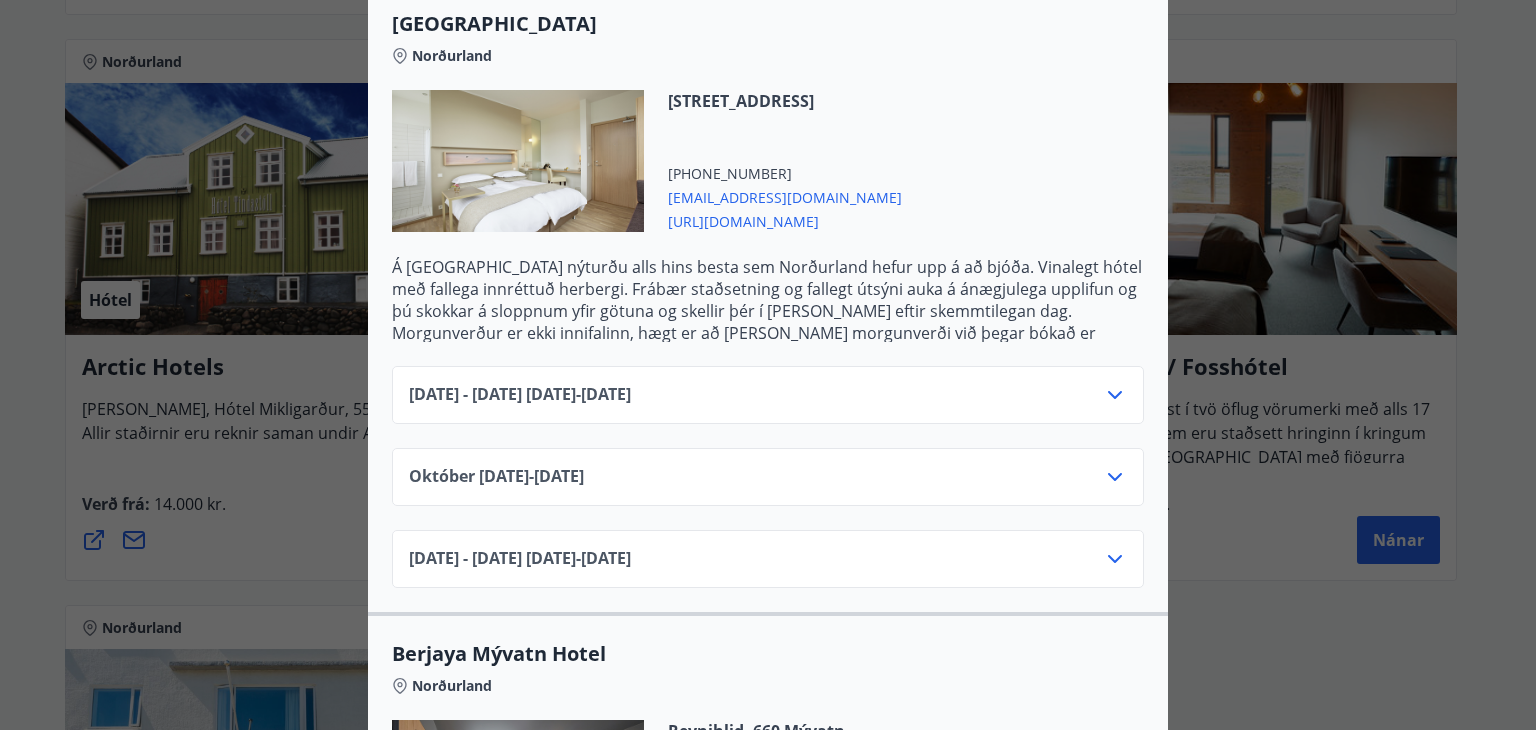 click 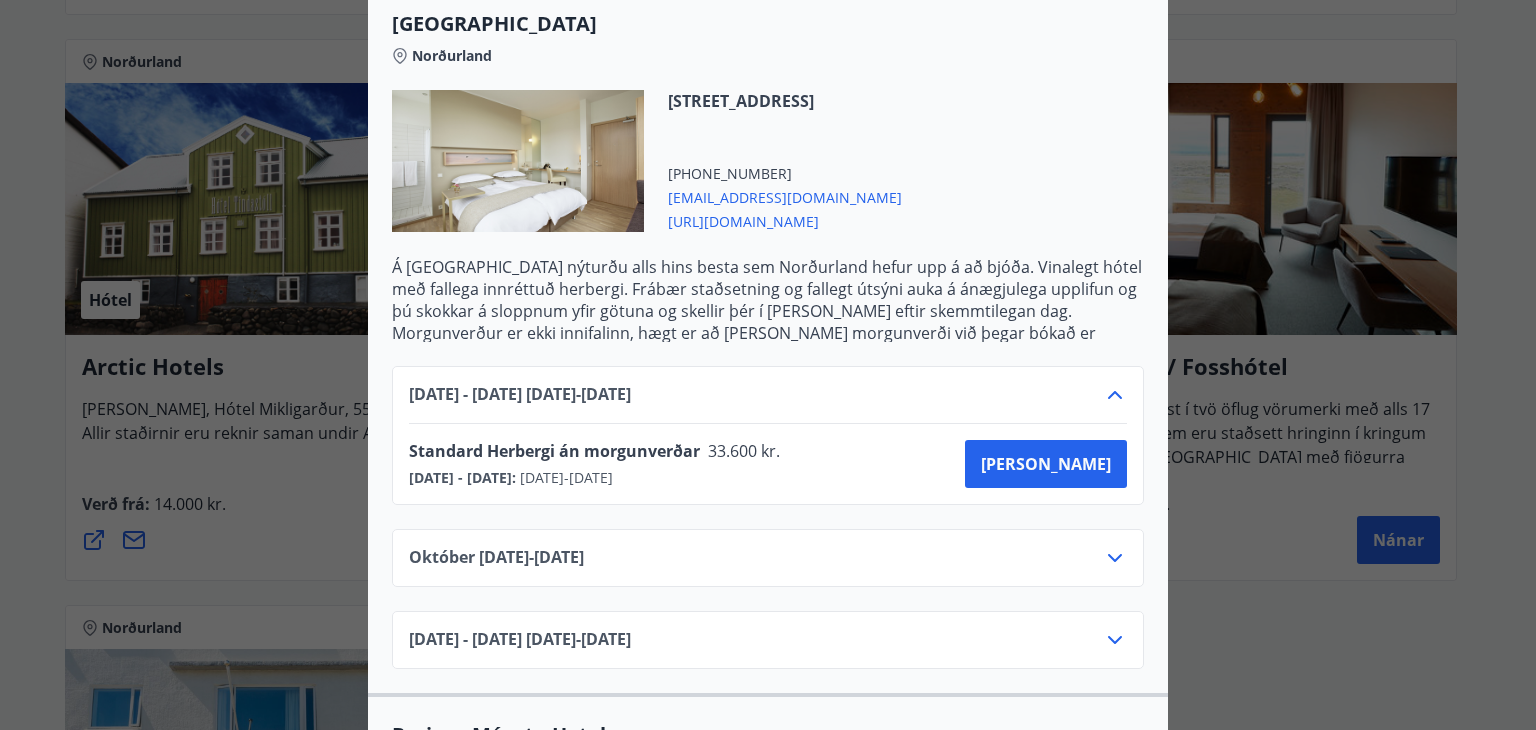 click 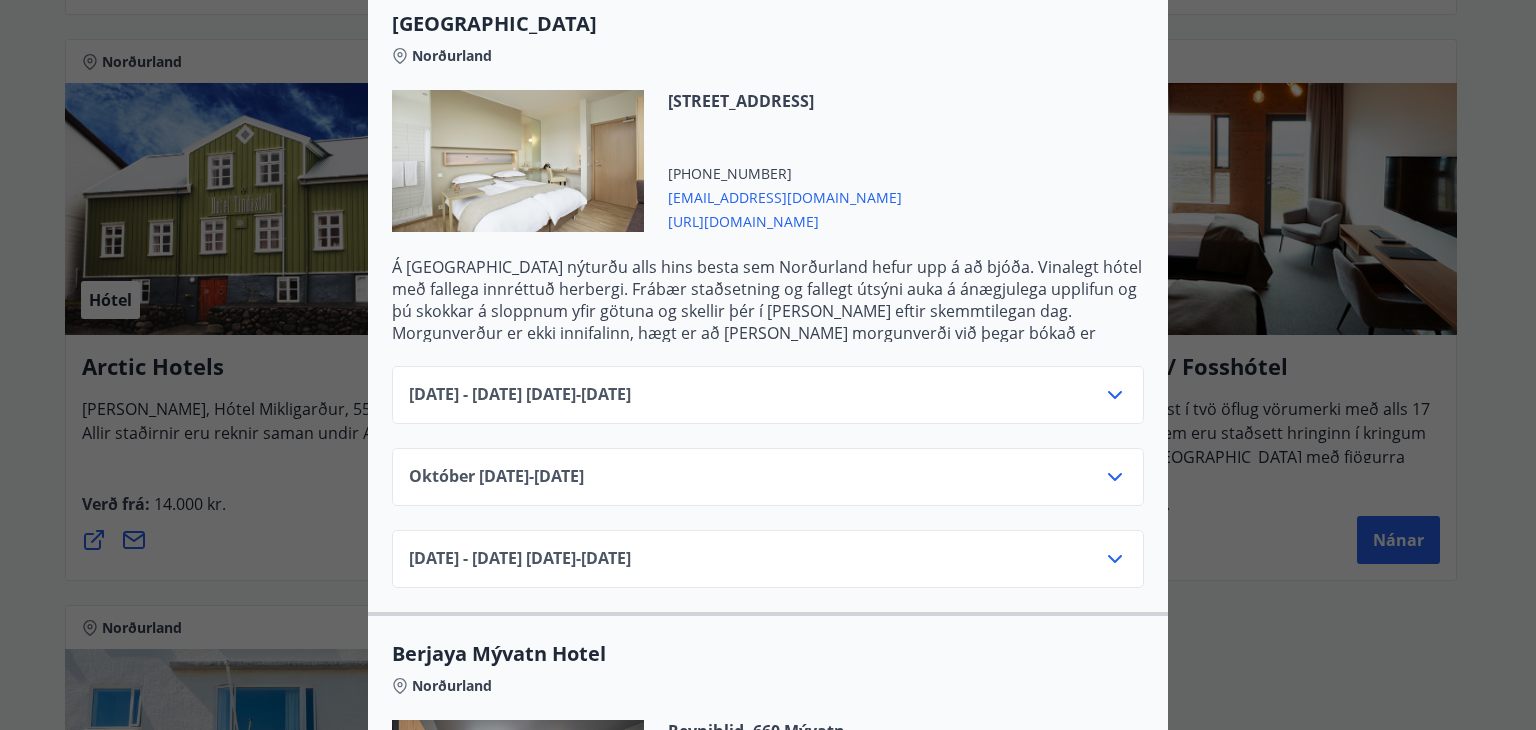 click on "[EMAIL_ADDRESS][DOMAIN_NAME]" at bounding box center (785, 196) 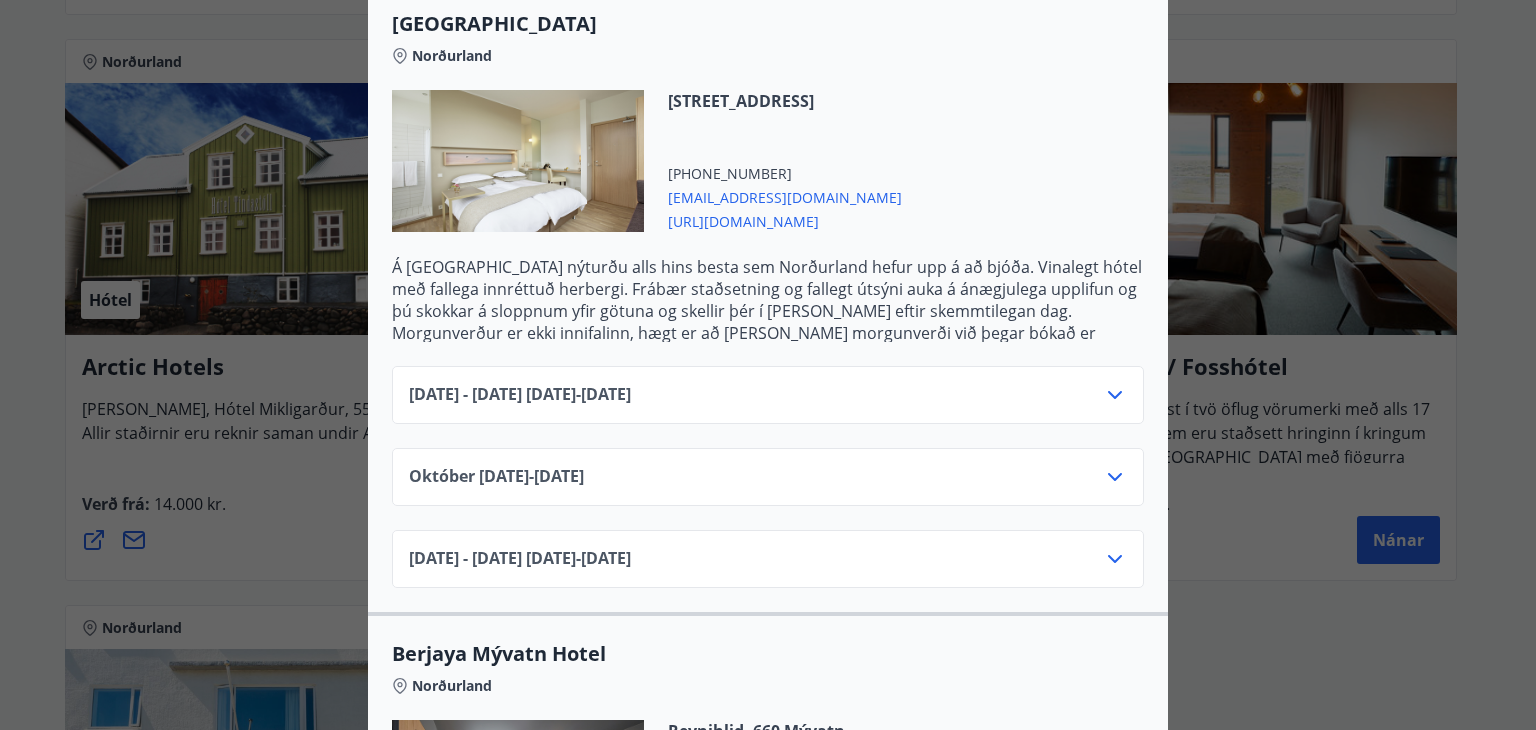 click on "[EMAIL_ADDRESS][DOMAIN_NAME]" at bounding box center [785, 196] 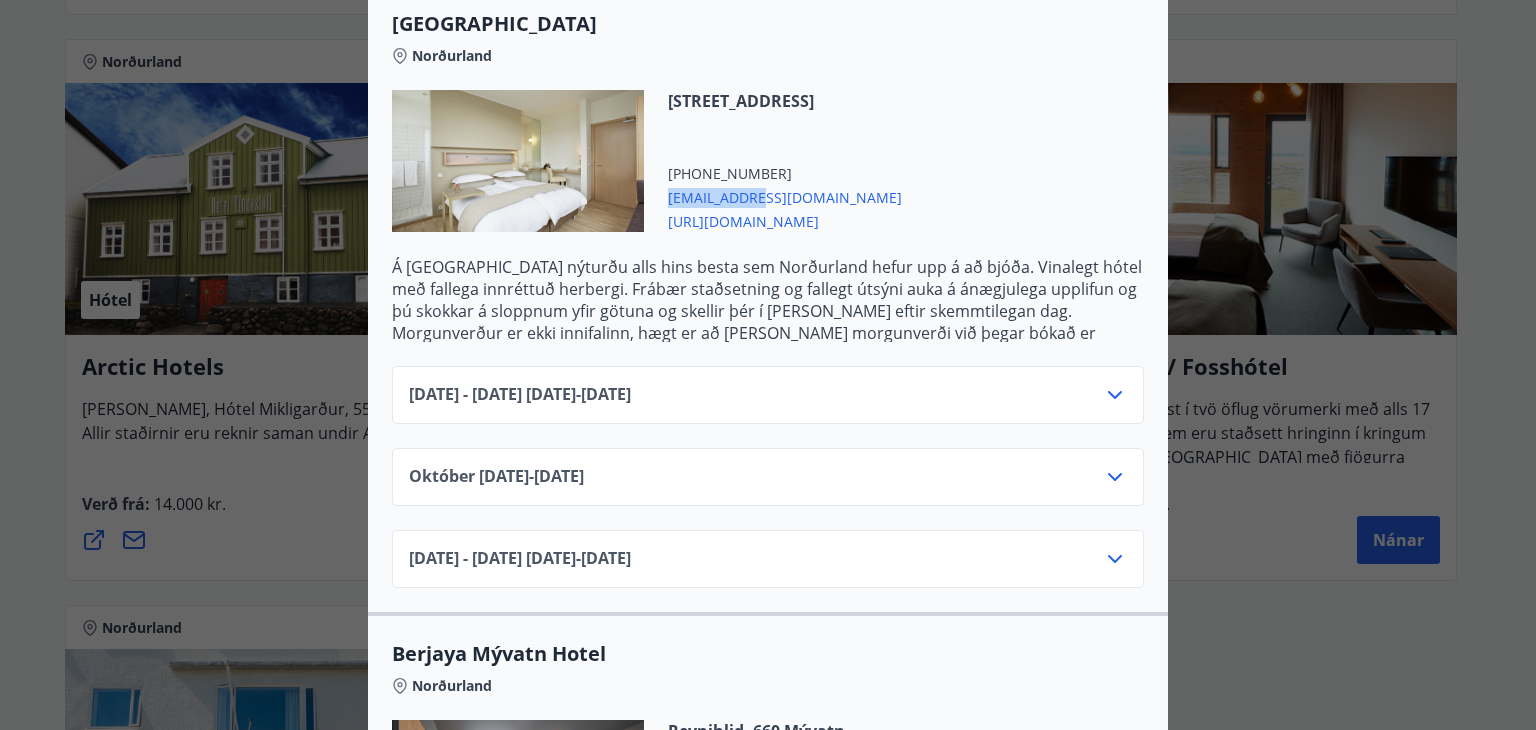 click on "[EMAIL_ADDRESS][DOMAIN_NAME]" at bounding box center (785, 196) 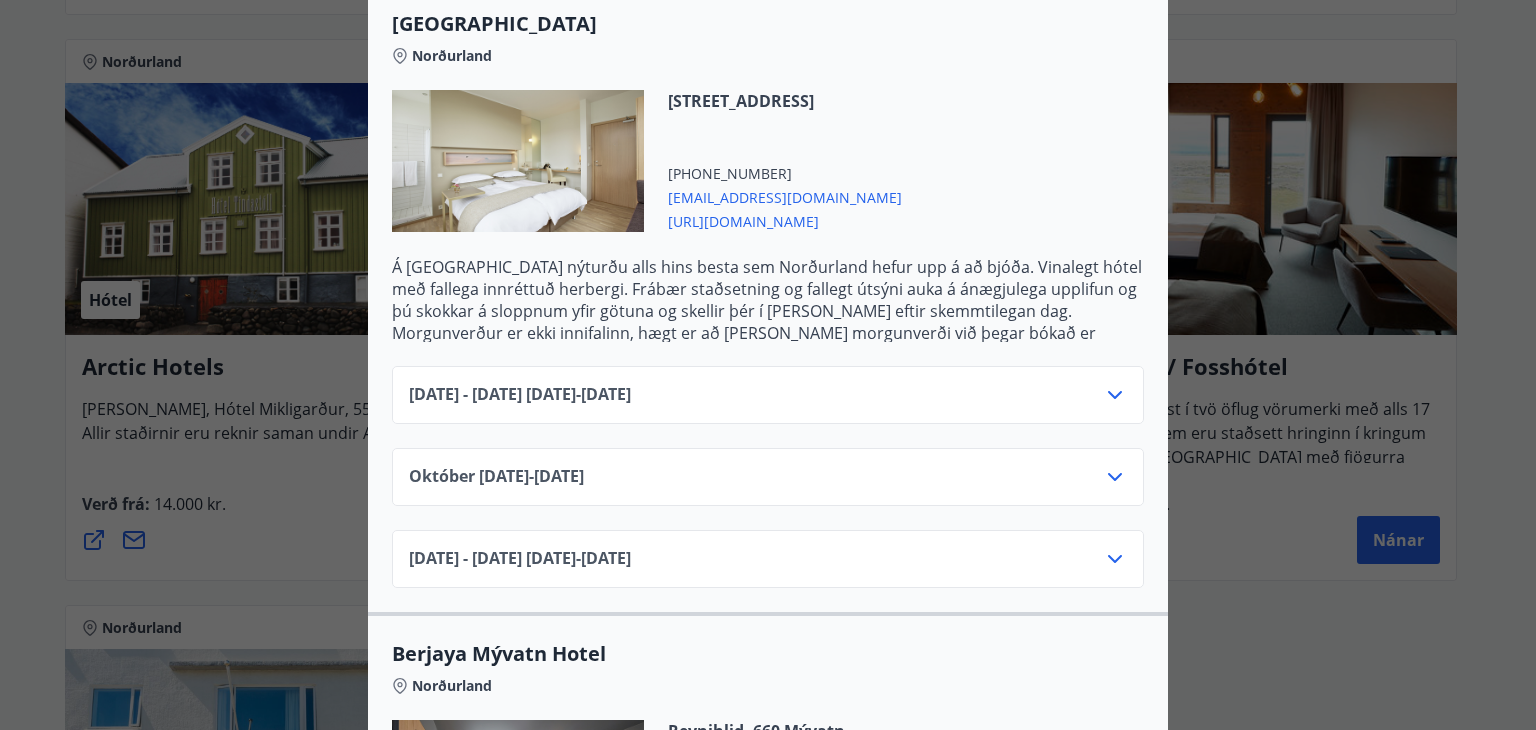 click on "[DATE] - [DATE]   [DATE]  -  [DATE] [DATE]10.25  -  [DATE] [DATE] - [DATE]   [DATE]  -  [DATE]" at bounding box center (768, 465) 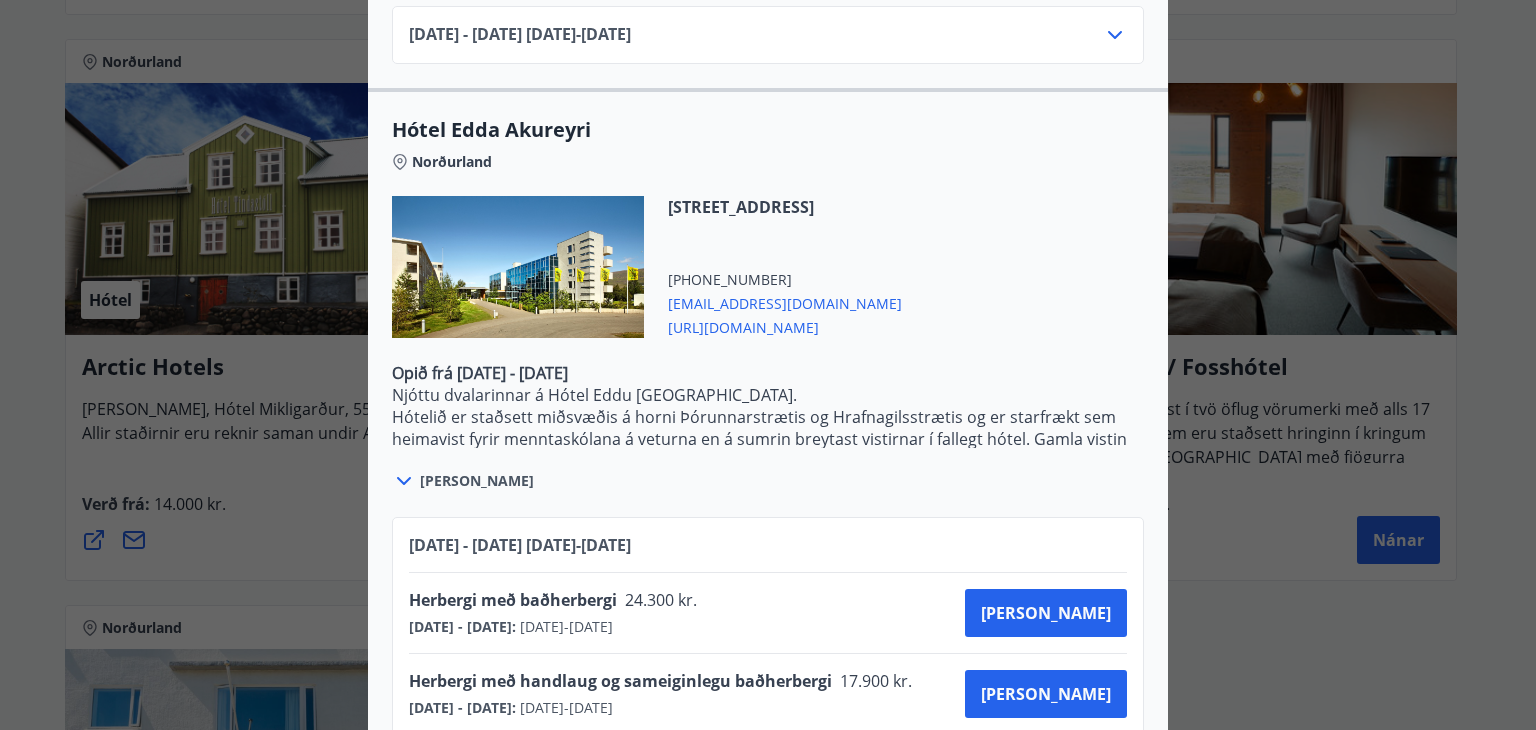 scroll, scrollTop: 1779, scrollLeft: 0, axis: vertical 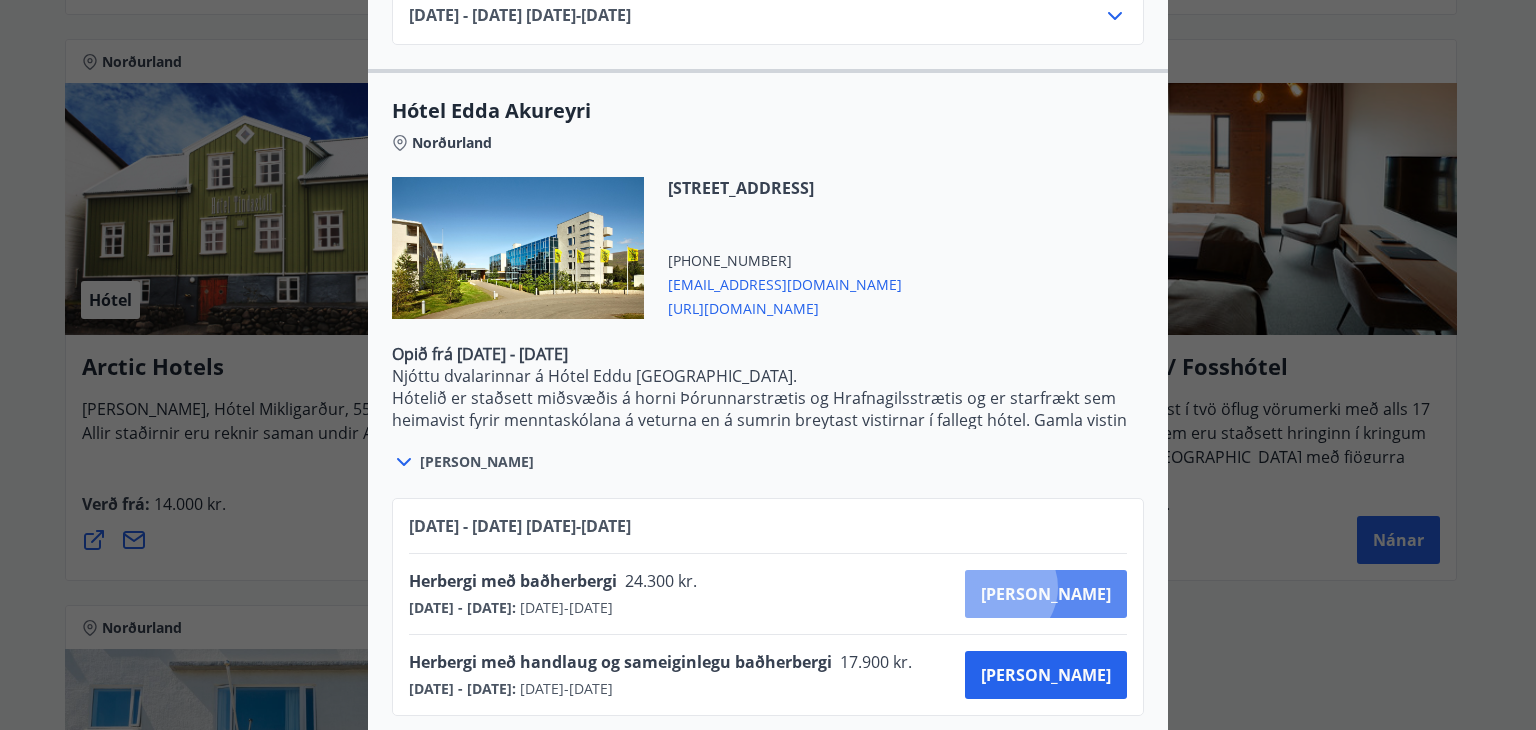 click on "[PERSON_NAME]" at bounding box center (1046, 594) 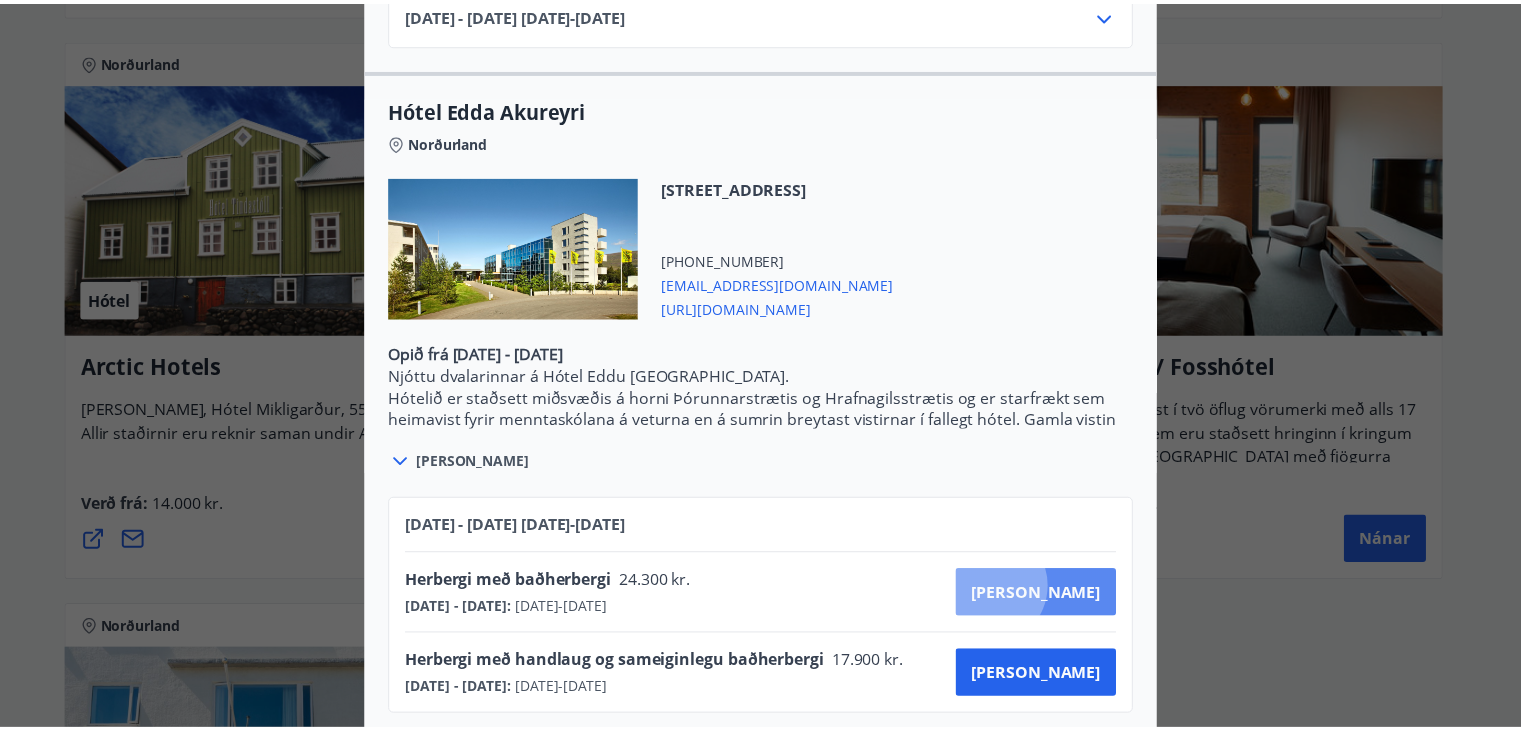 scroll, scrollTop: 169, scrollLeft: 0, axis: vertical 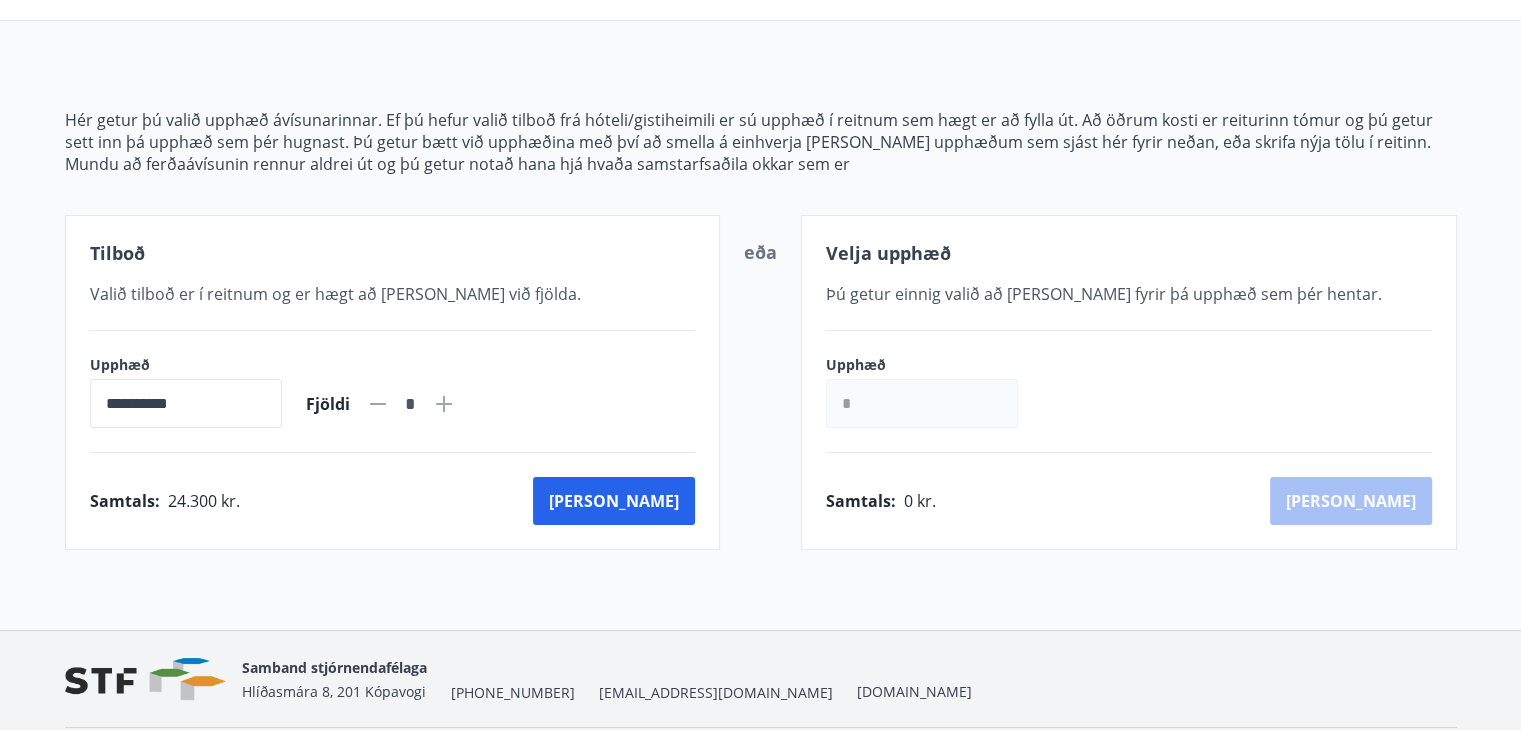 click 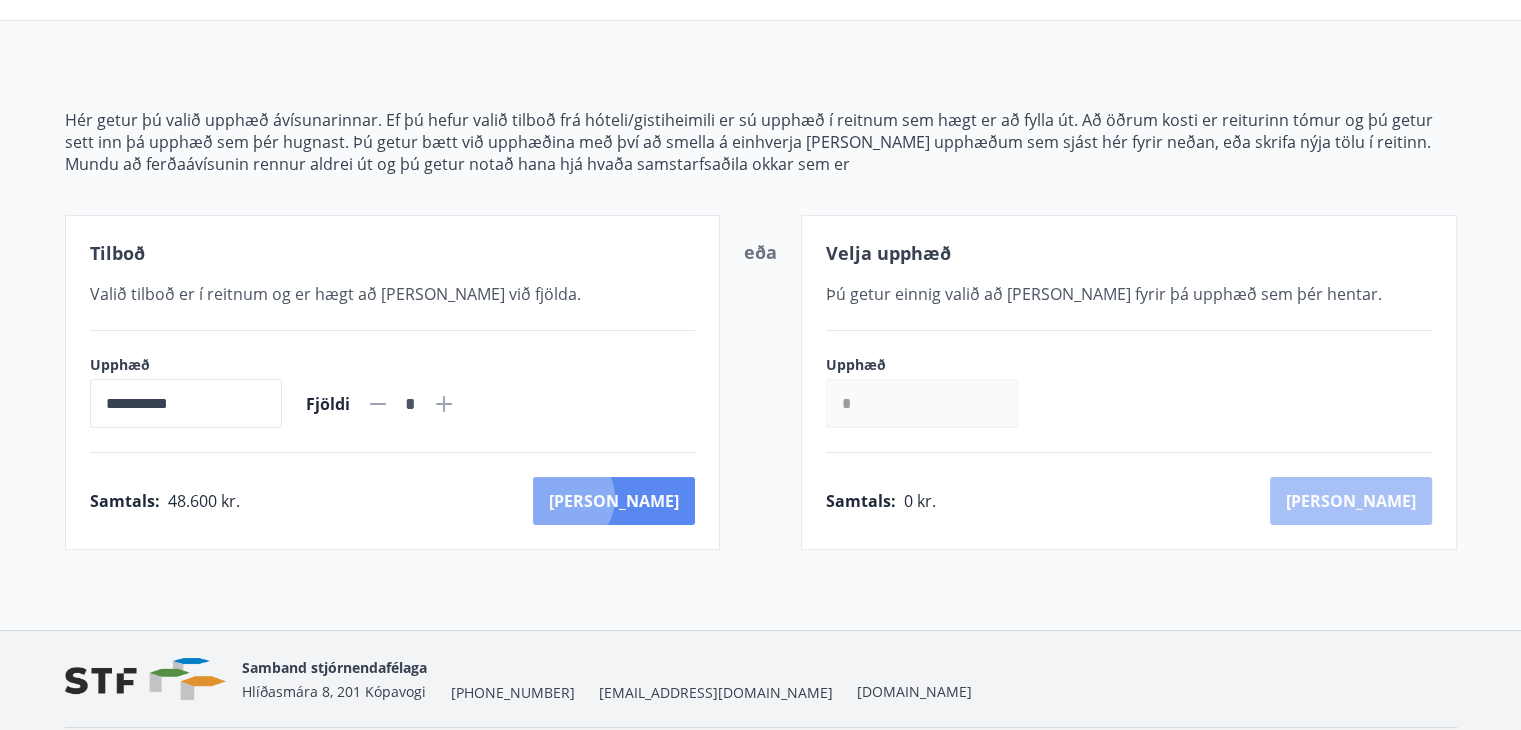 click on "[PERSON_NAME]" at bounding box center [614, 501] 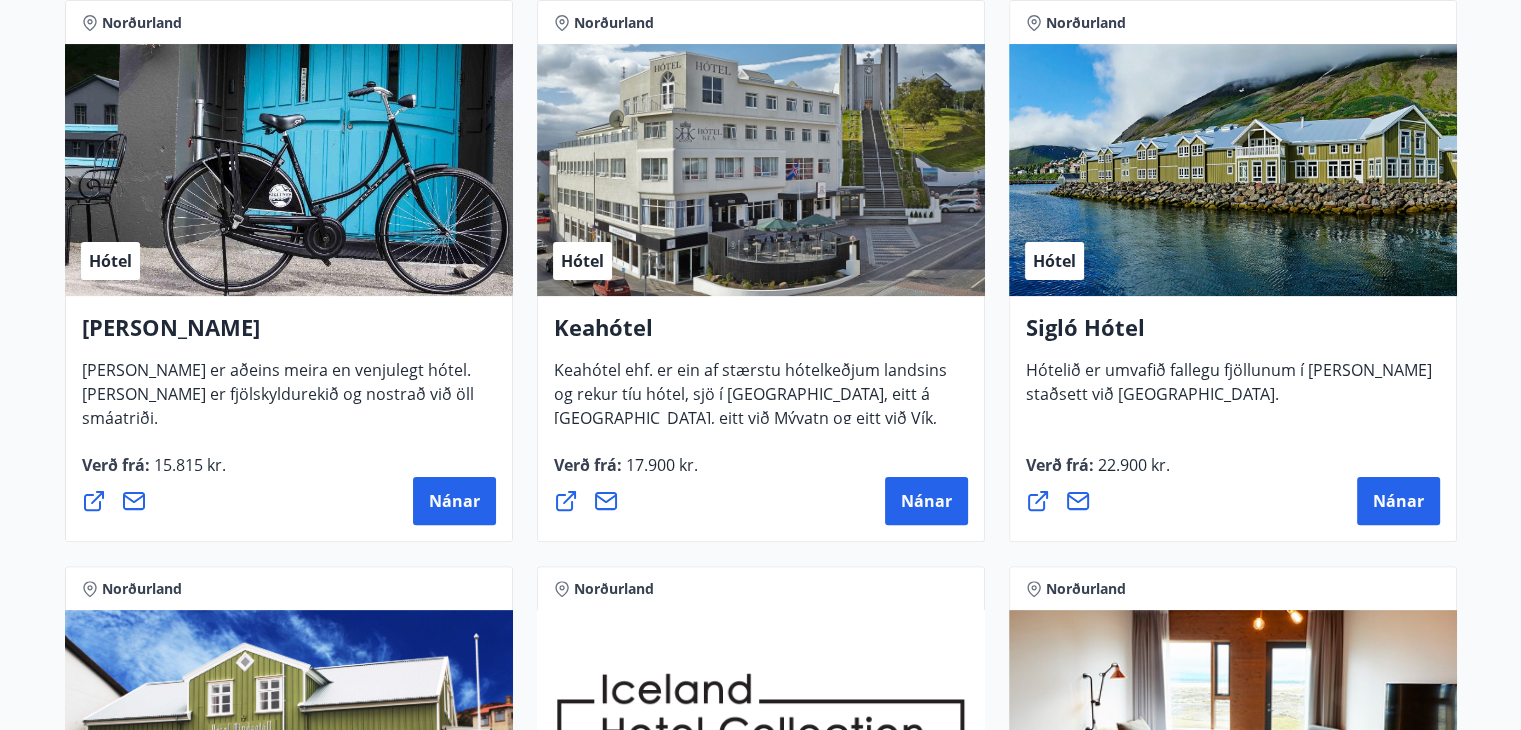 scroll, scrollTop: 649, scrollLeft: 0, axis: vertical 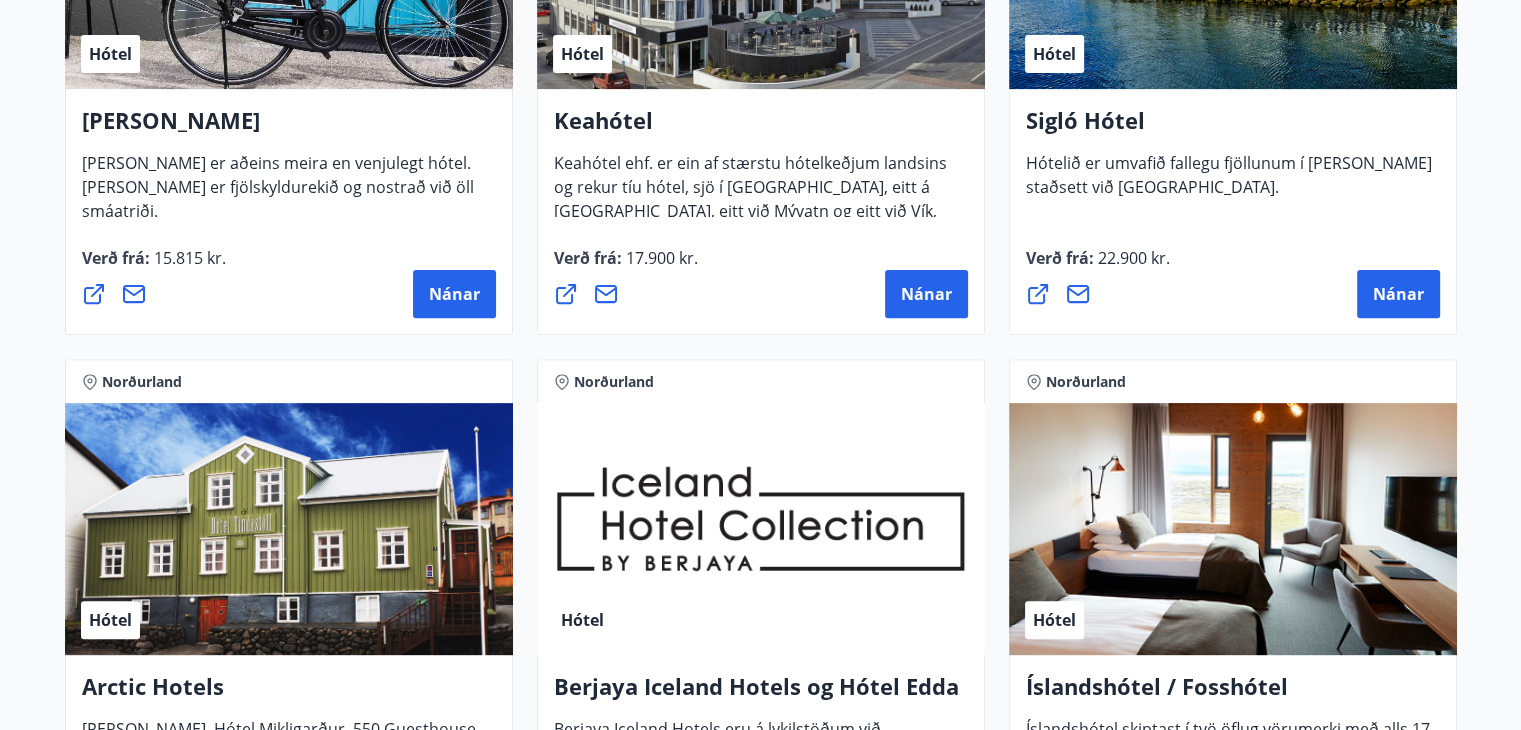 click on "8 Tilboð fundin Svæði Valið Tegund Allt Hreinsa síu Norðurland [PERSON_NAME] Norðurland Hótel Hótel Siglunes Hótel Siglunes er aðeins meira en venjulegt hótel. [PERSON_NAME] er fjölskyldurekið og nostrað við öll smáatriði. Verð frá : 15.815 kr. Nánar Norðurland Hótel Keahótel Keahótel ehf. er ein af stærstu hótelkeðjum landsins og rekur tíu hótel, sjö í [GEOGRAPHIC_DATA], eitt á [GEOGRAPHIC_DATA], eitt við Mývatn og eitt við Vík, aðalskrifstofur fyrirtækisins eru á [GEOGRAPHIC_DATA]. Verð frá : 17.900 kr. Nánar Norðurland Hótel Sigló Hótel Hótelið er umvafið fallegu fjöllunum í [PERSON_NAME] staðsett við smábátahöfnina. Verð frá : 22.900 kr. Nánar Norðurland Hótel Arctic Hotels Hótel [GEOGRAPHIC_DATA], [GEOGRAPHIC_DATA], 550 Guesthouse. Allir staðirnir eru reknir saman undir Arctic hotels Verð frá : 14.000 kr. Nánar Norðurland Hótel Berjaya Iceland Hotels og Hótel Edda Berjaya Iceland Hotels eru á lykilstöðum við hringveginn um [GEOGRAPHIC_DATA] og í [GEOGRAPHIC_DATA]. Verð frá : 17.900 kr. :" at bounding box center (760, 455) 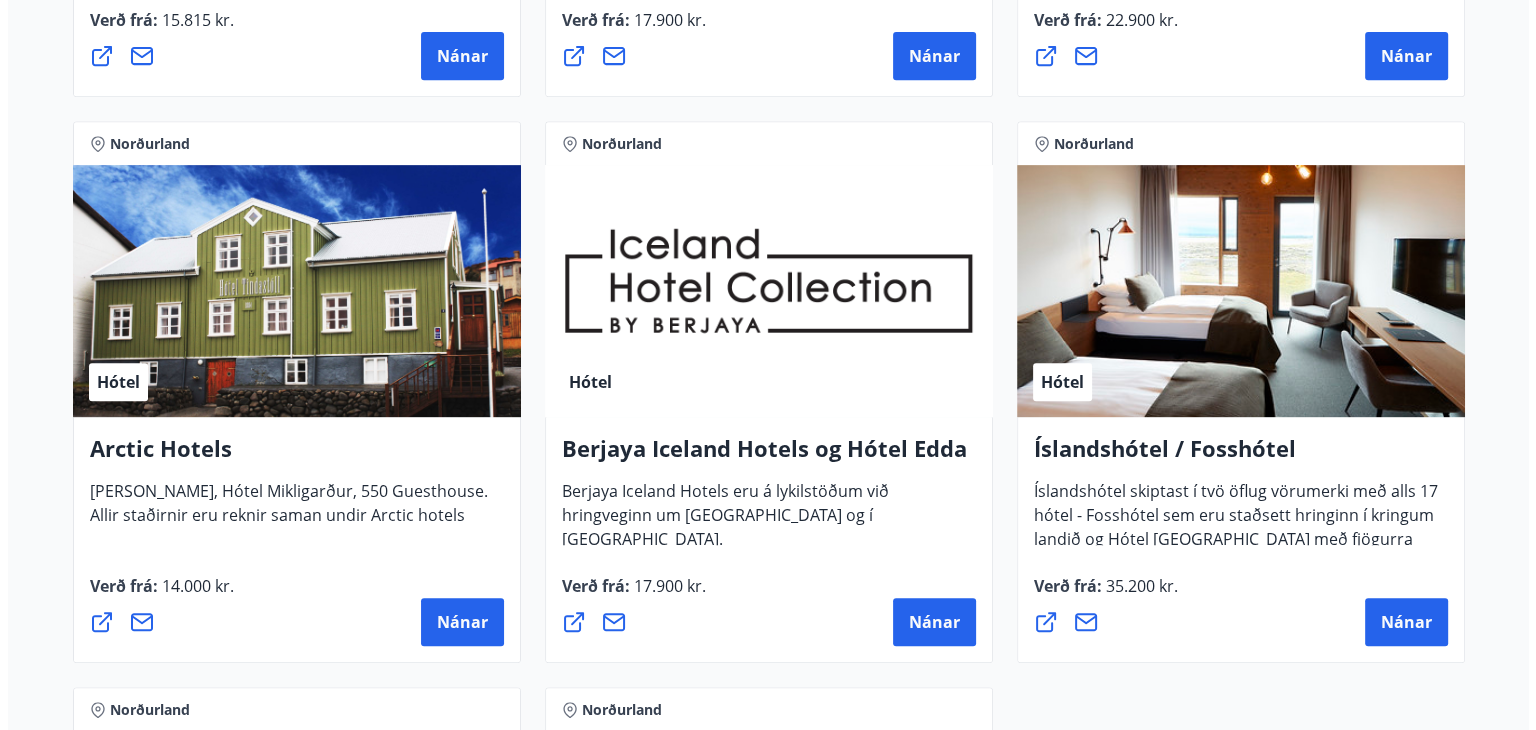 scroll, scrollTop: 1049, scrollLeft: 0, axis: vertical 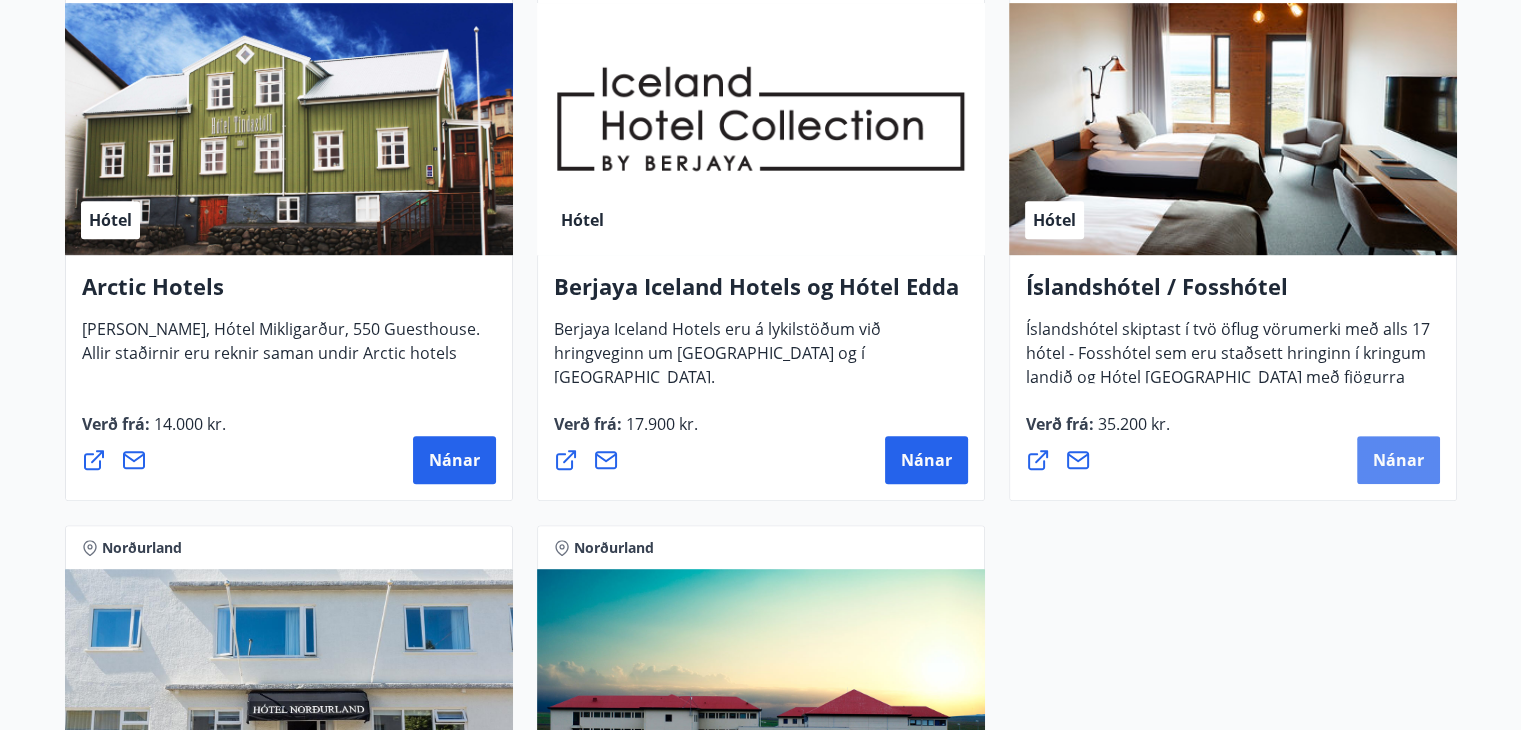 click on "Nánar" at bounding box center [1398, 460] 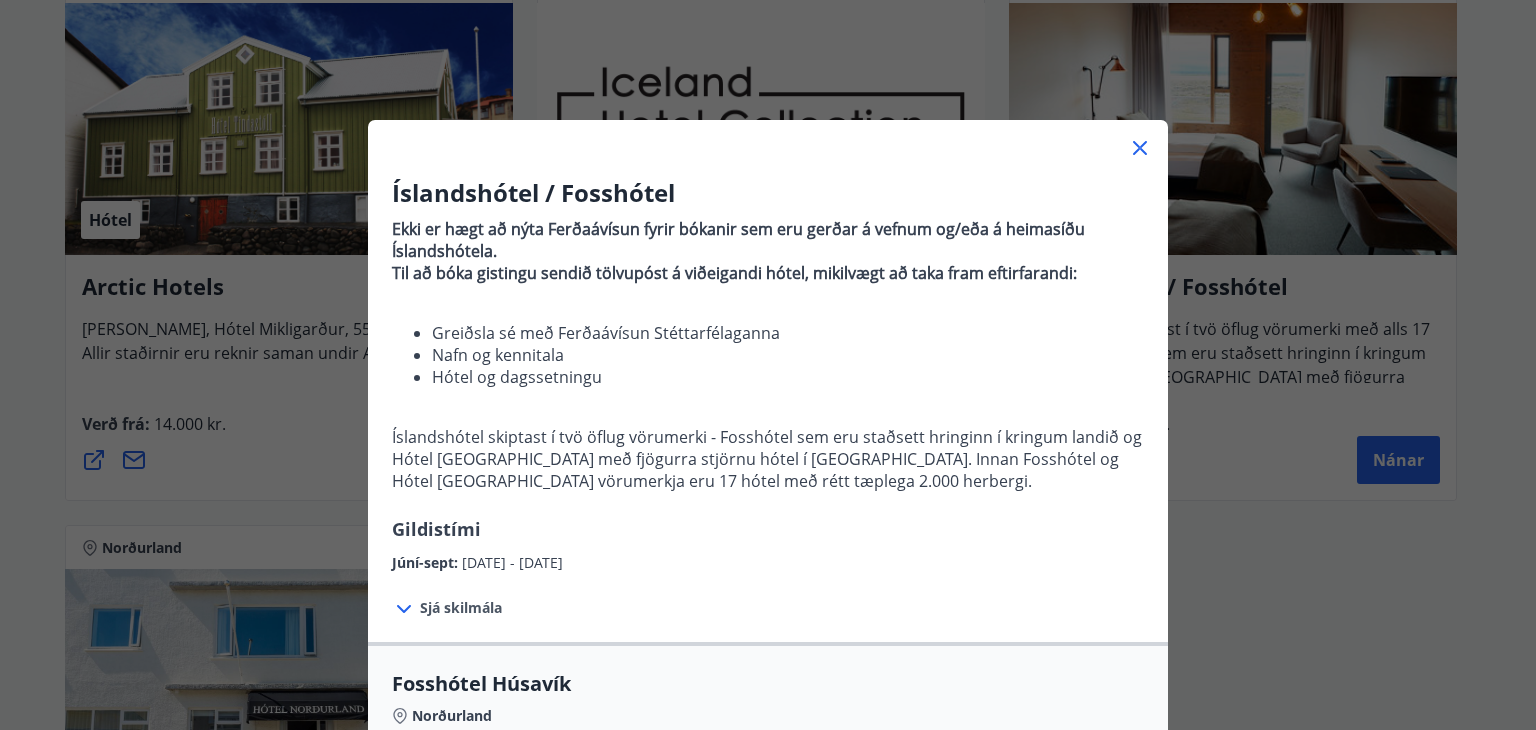 click on "Íslandshótel / Fosshótel Ekki er hægt að nýta Ferðaávísun fyrir bókanir sem eru gerðar á vefnum og/eða á heimasíðu Íslandshótela.
Til að bóka gistingu sendið tölvupóst á viðeigandi hótel, mikilvægt að taka fram eftirfarandi:
Greiðsla sé með Ferðaávísun Stéttarfélaganna
Nafn og kennitala
Hótel og dagssetningu
Íslandshótel skiptast í tvö öflug vörumerki - Fosshótel sem eru staðsett hringinn í kringum landið og Hótel [GEOGRAPHIC_DATA] með fjögurra stjörnu hótel í [GEOGRAPHIC_DATA]. Innan Fosshótel og Hótel [GEOGRAPHIC_DATA] vörumerkja eru 17 hótel með rétt tæplega 2.000 herbergi.
Gildistími Júní-sept : [DATE] - [DATE]" at bounding box center (768, 375) 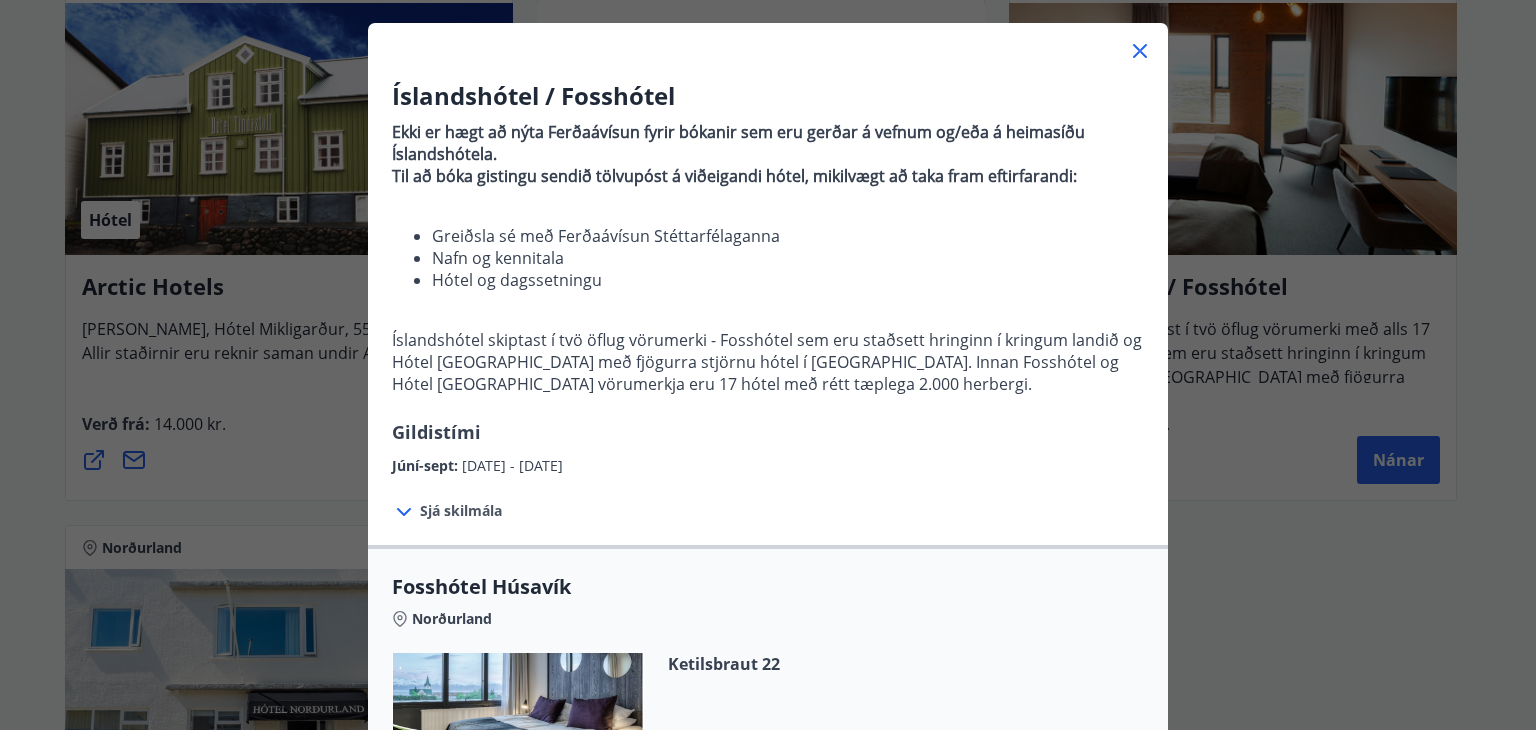 scroll, scrollTop: 0, scrollLeft: 0, axis: both 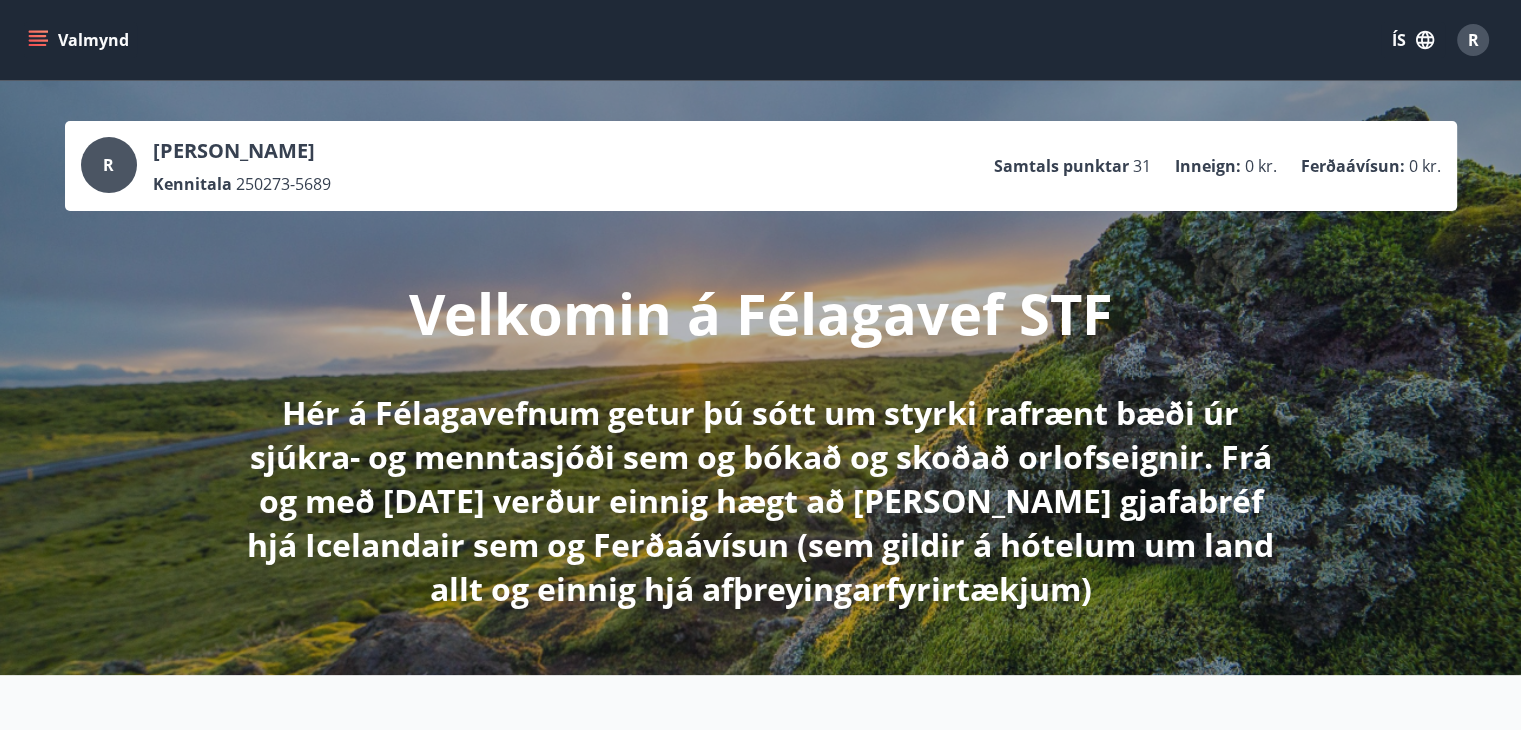 click 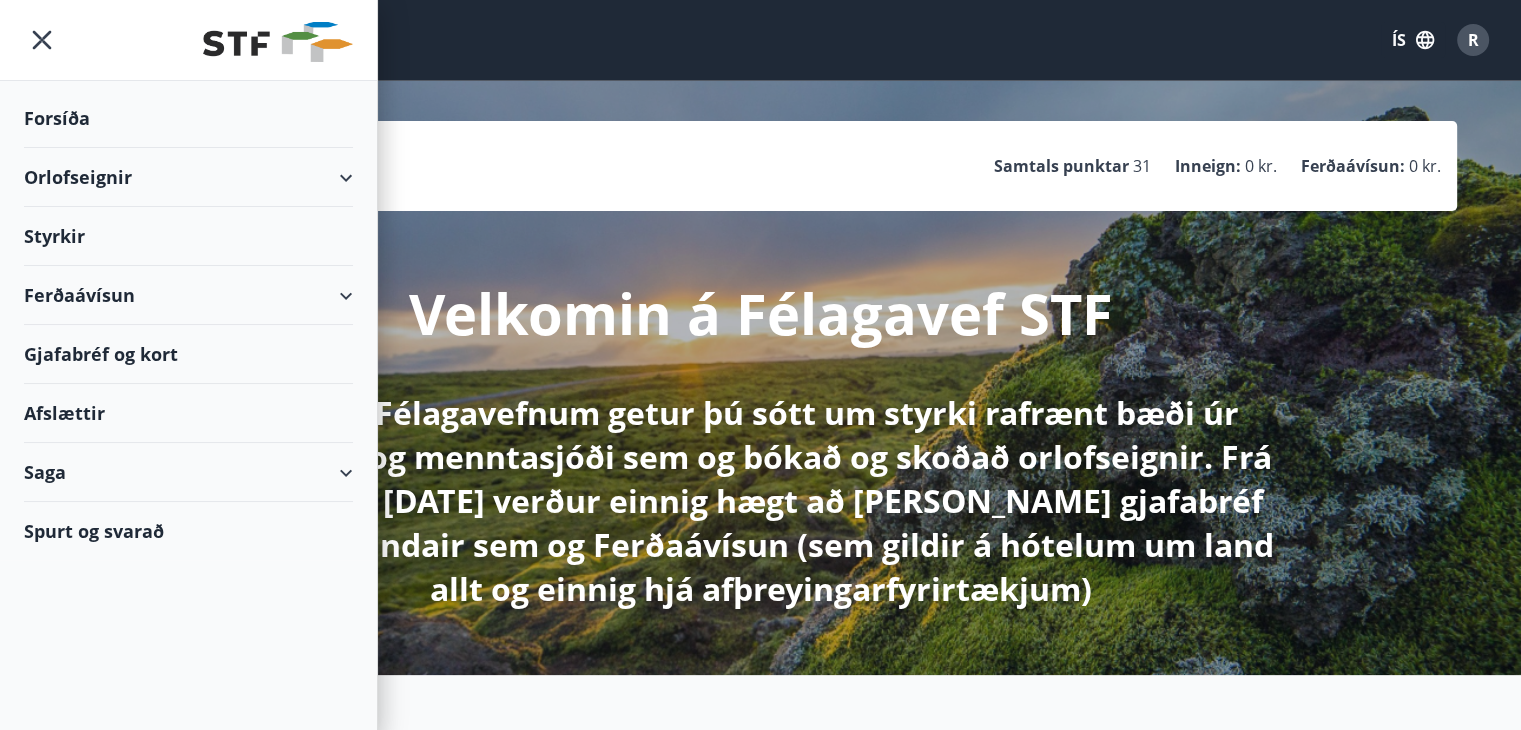 click on "Ferðaávísun" at bounding box center (188, 295) 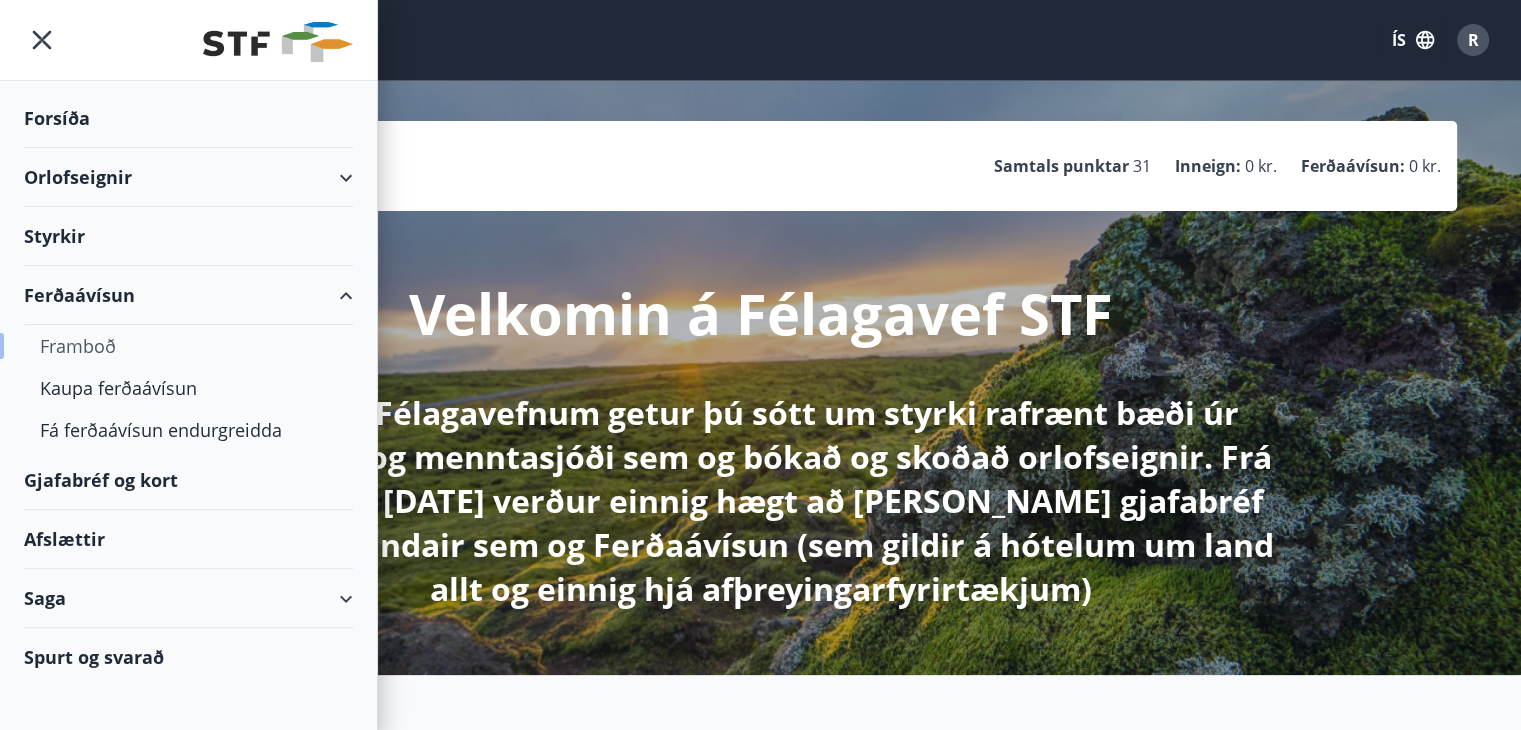 click on "Framboð" at bounding box center [188, 346] 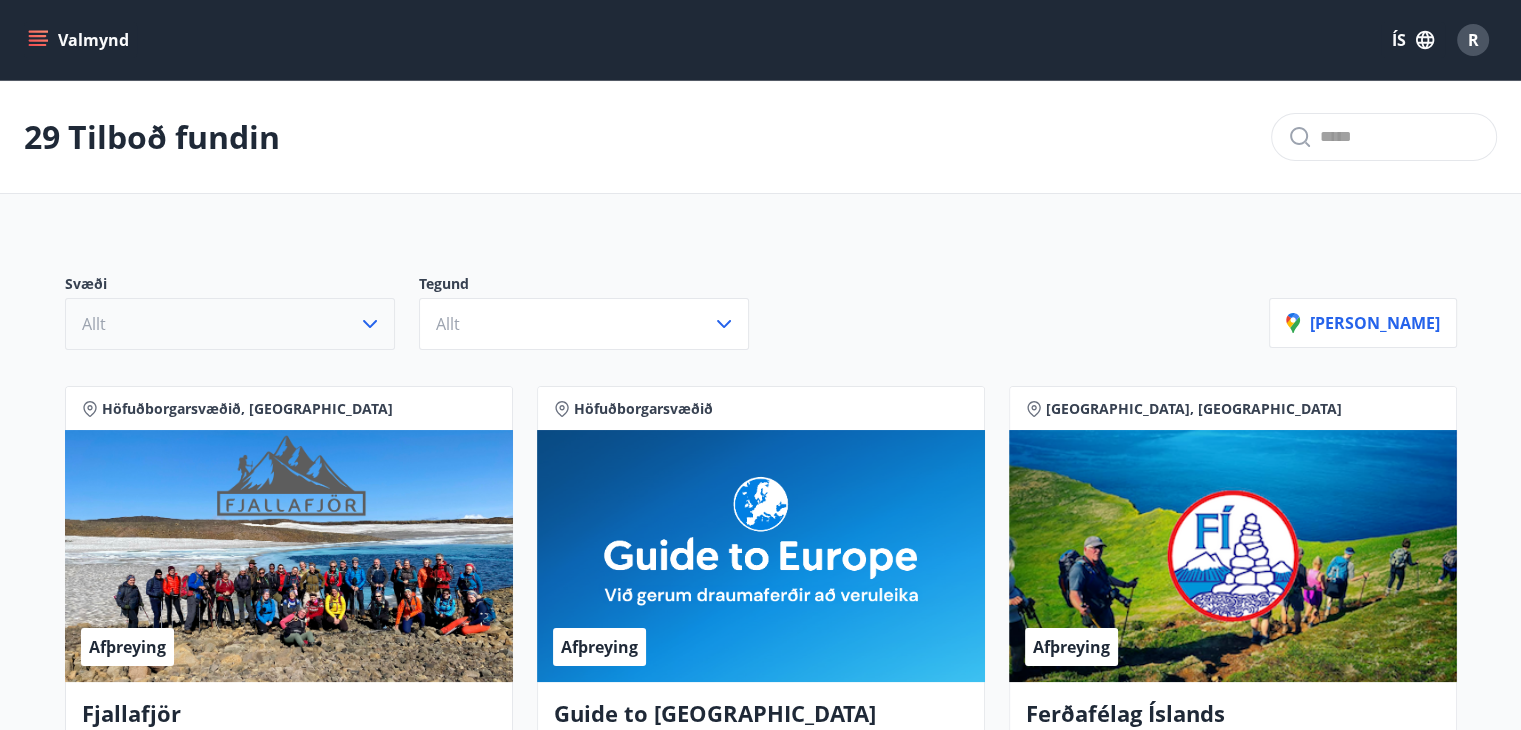 click 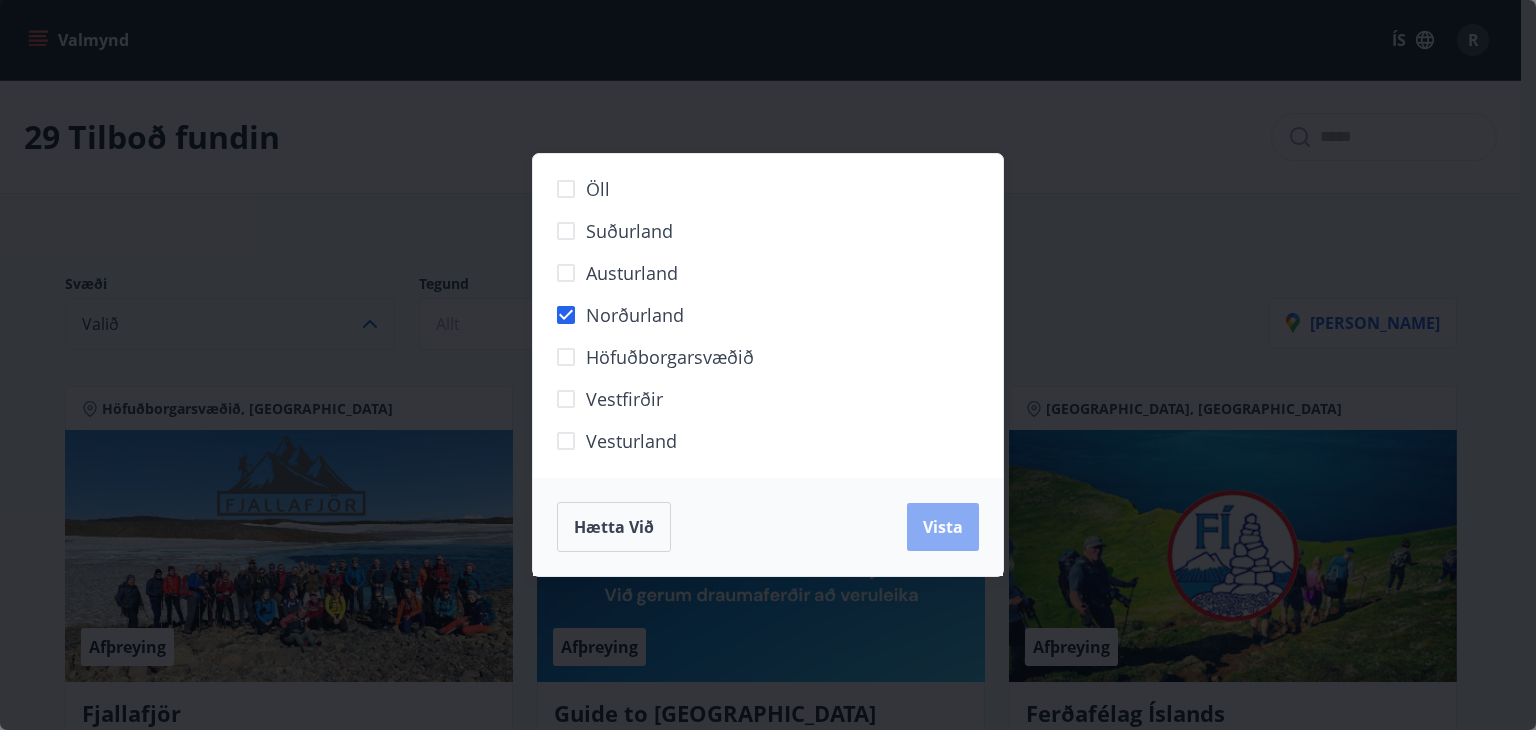 click on "Vista" at bounding box center [943, 527] 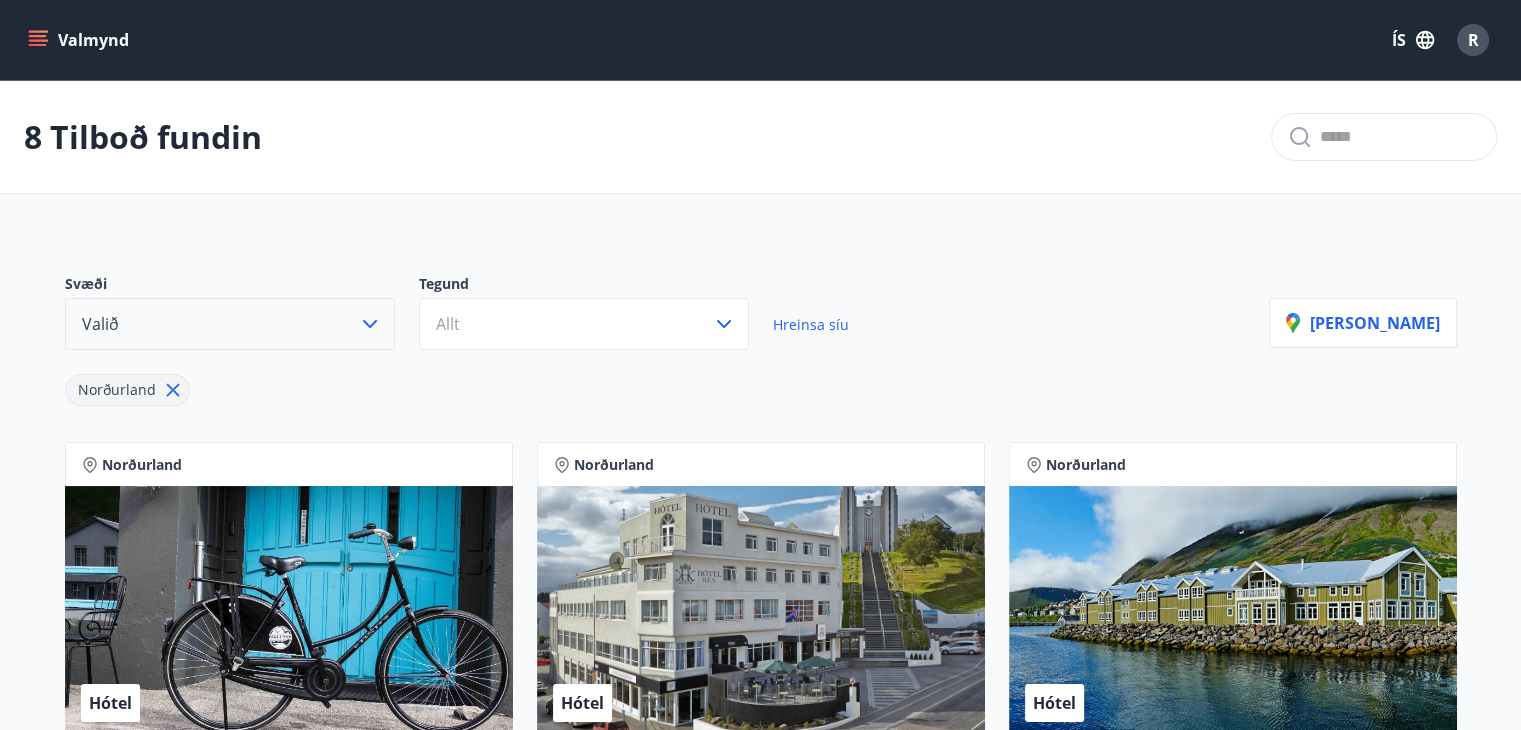 click on "8 Tilboð fundin Svæði Valið Tegund Allt Hreinsa síu Norðurland [PERSON_NAME] Norðurland Hótel Hótel Siglunes Hótel Siglunes er aðeins meira en venjulegt hótel. [PERSON_NAME] er fjölskyldurekið og nostrað við öll smáatriði. Verð frá : 15.815 kr. Nánar Norðurland Hótel Keahótel Keahótel ehf. er ein af stærstu hótelkeðjum landsins og rekur tíu hótel, sjö í [GEOGRAPHIC_DATA], eitt á [GEOGRAPHIC_DATA], eitt við Mývatn og eitt við Vík, aðalskrifstofur fyrirtækisins eru á [GEOGRAPHIC_DATA]. Verð frá : 17.900 kr. Nánar Norðurland Hótel Sigló Hótel Hótelið er umvafið fallegu fjöllunum í [PERSON_NAME] staðsett við smábátahöfnina. Verð frá : 22.900 kr. Nánar Norðurland Hótel Arctic Hotels Hótel [GEOGRAPHIC_DATA], [GEOGRAPHIC_DATA], 550 Guesthouse. Allir staðirnir eru reknir saman undir Arctic hotels Verð frá : 14.000 kr. Nánar Norðurland Hótel Berjaya Iceland Hotels og Hótel Edda Berjaya Iceland Hotels eru á lykilstöðum við hringveginn um [GEOGRAPHIC_DATA] og í [GEOGRAPHIC_DATA]. Verð frá : 17.900 kr. :" at bounding box center [760, 1104] 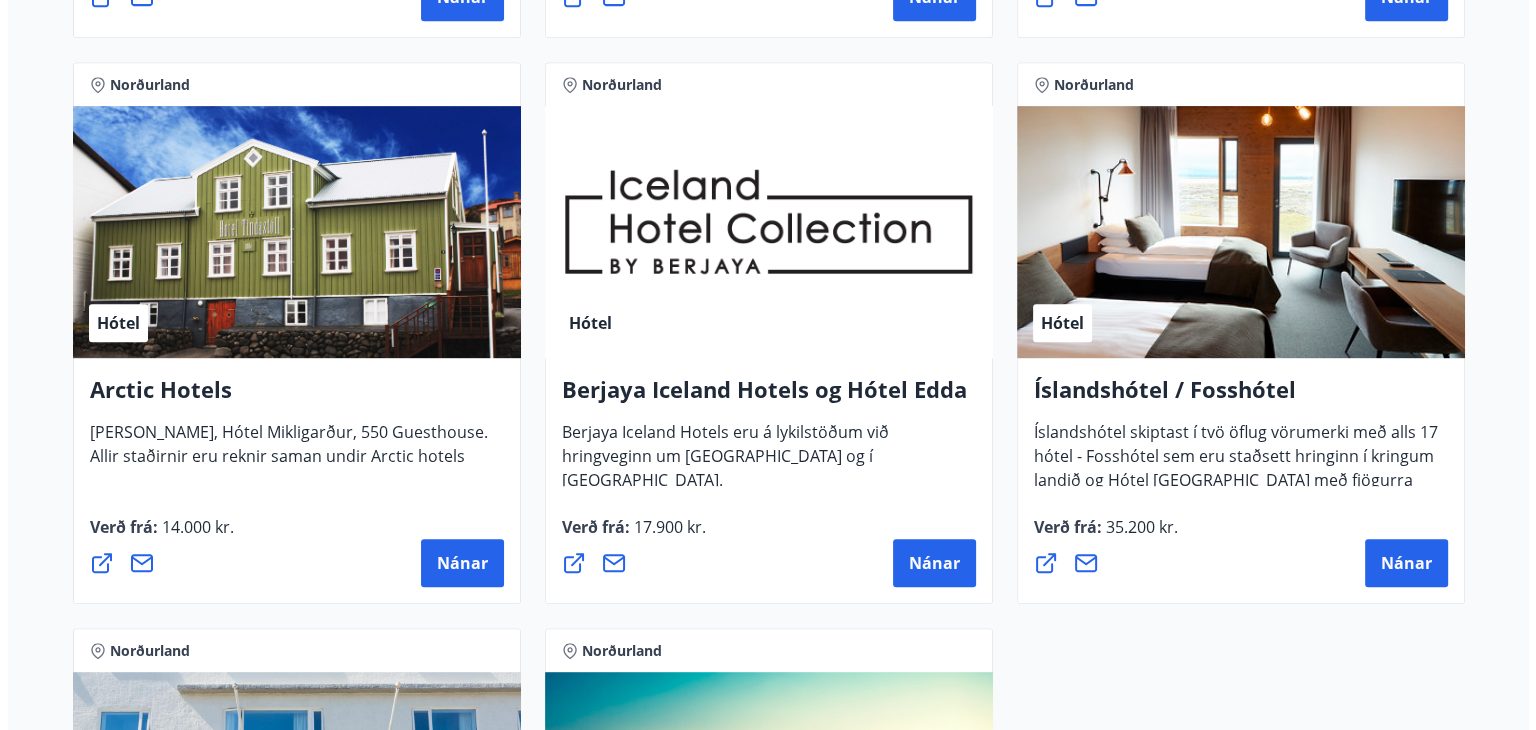 scroll, scrollTop: 960, scrollLeft: 0, axis: vertical 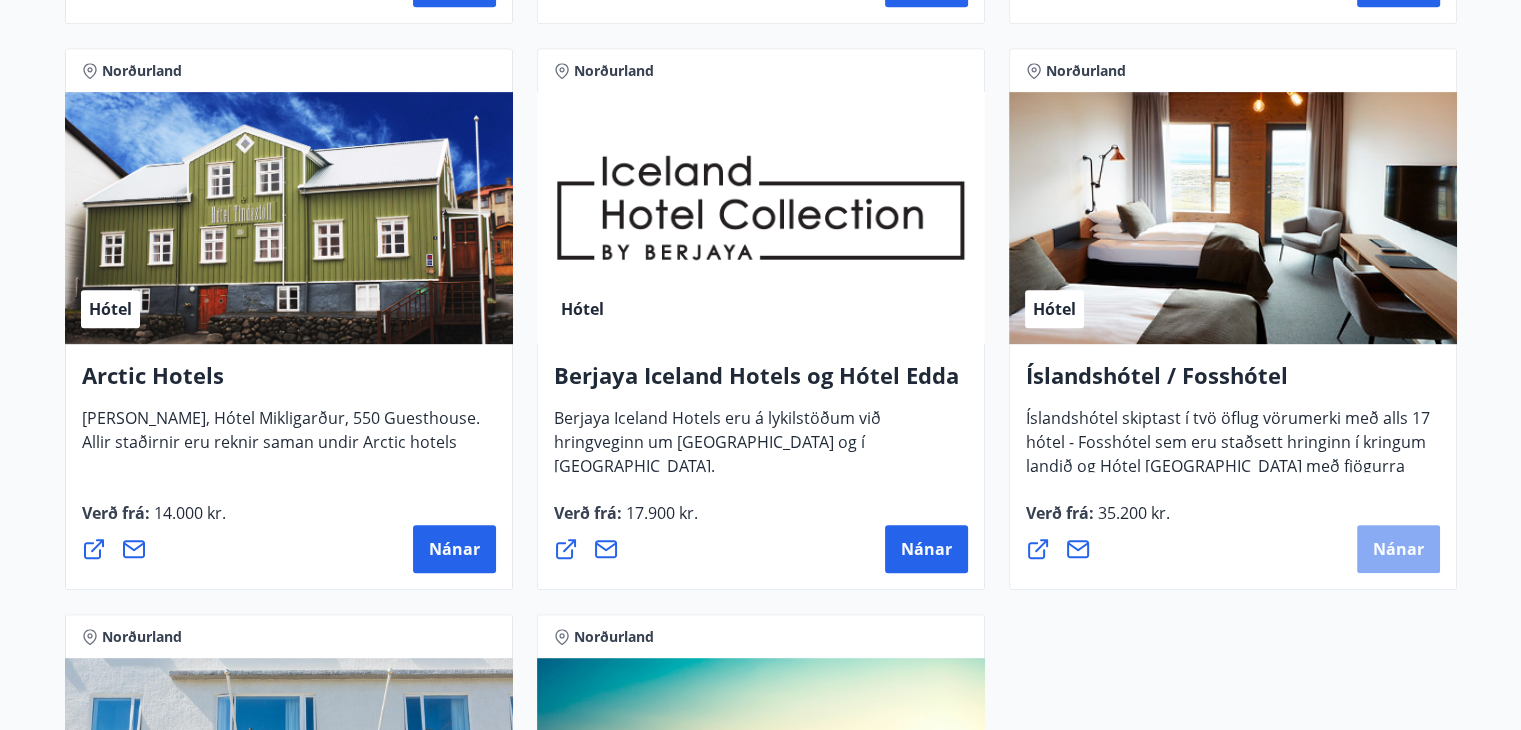 click on "Nánar" at bounding box center (1398, 549) 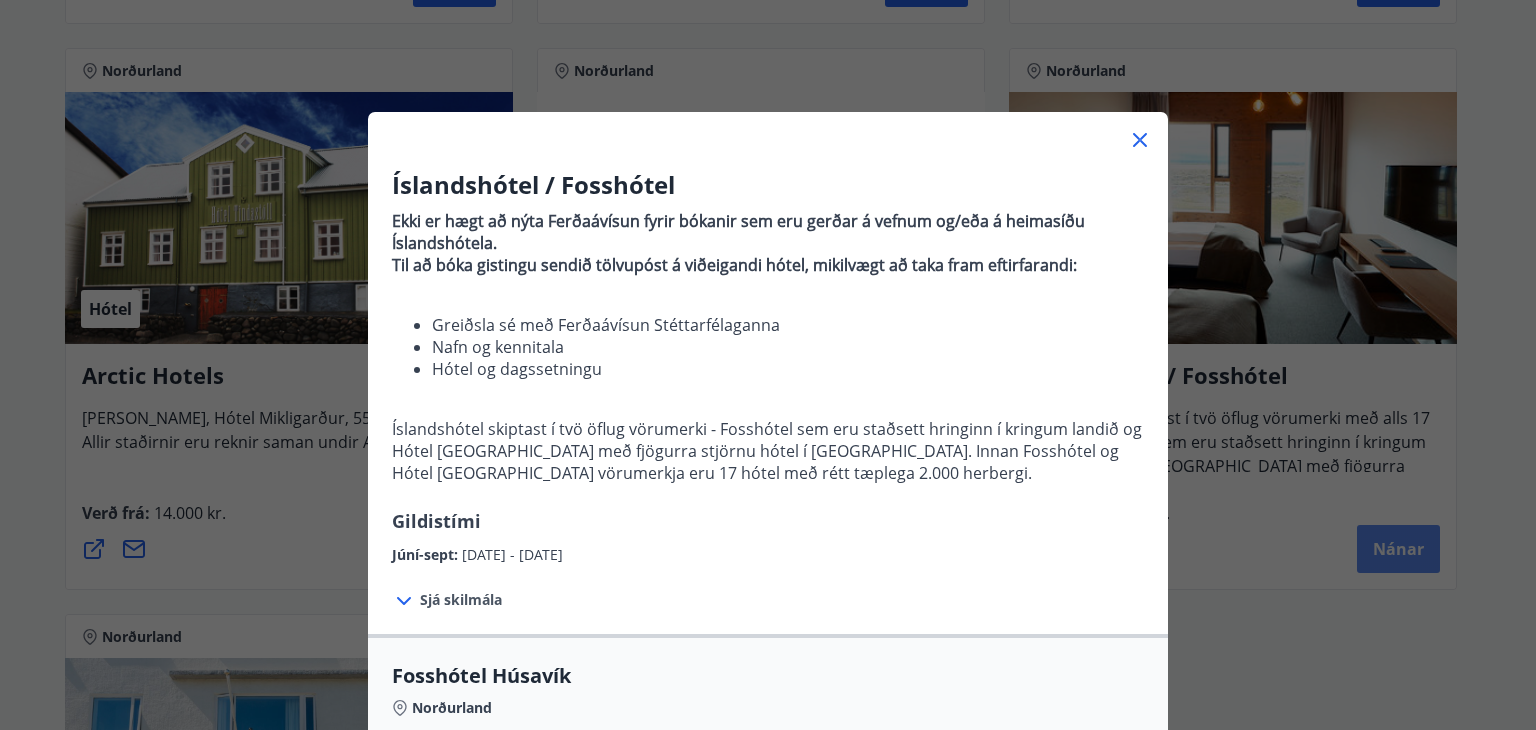 scroll, scrollTop: 0, scrollLeft: 0, axis: both 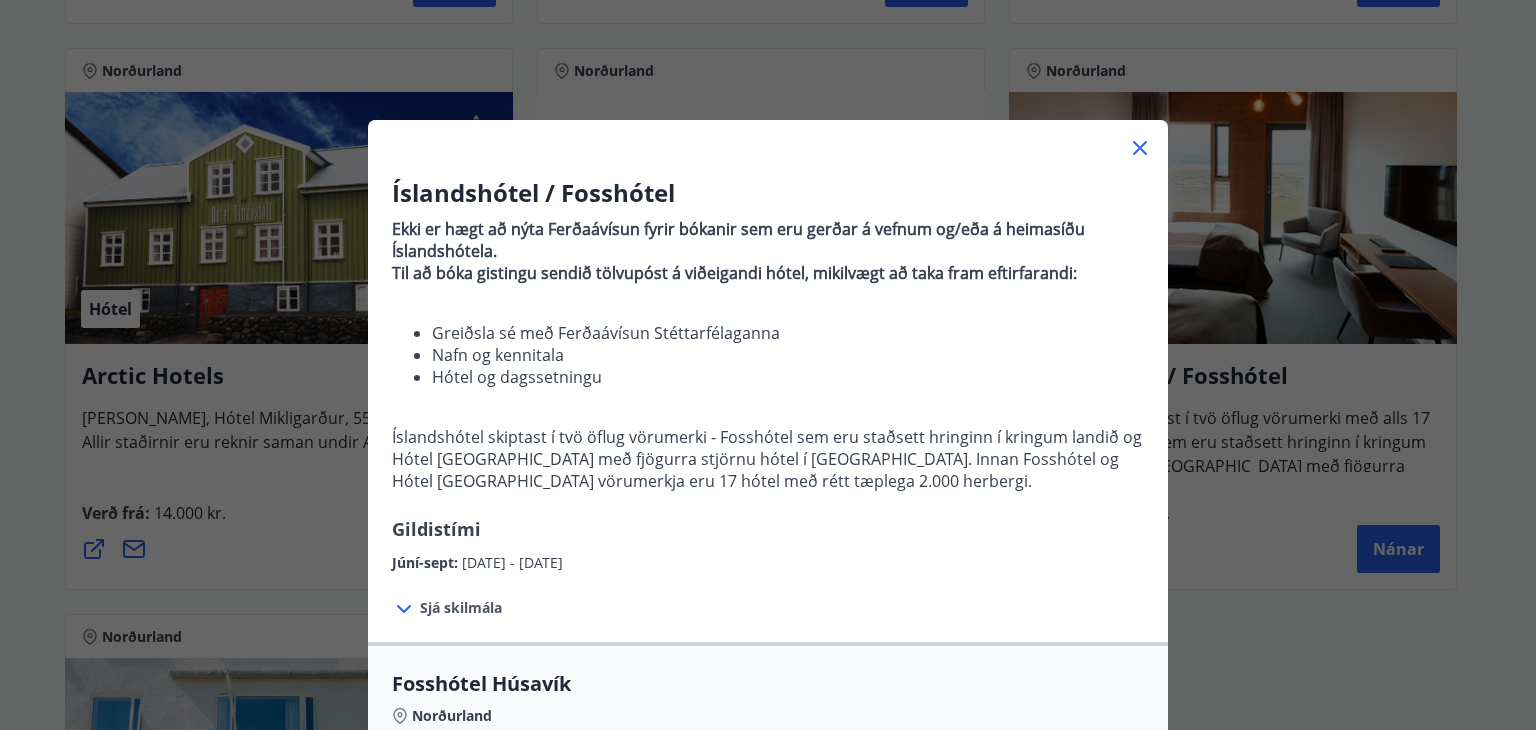 click 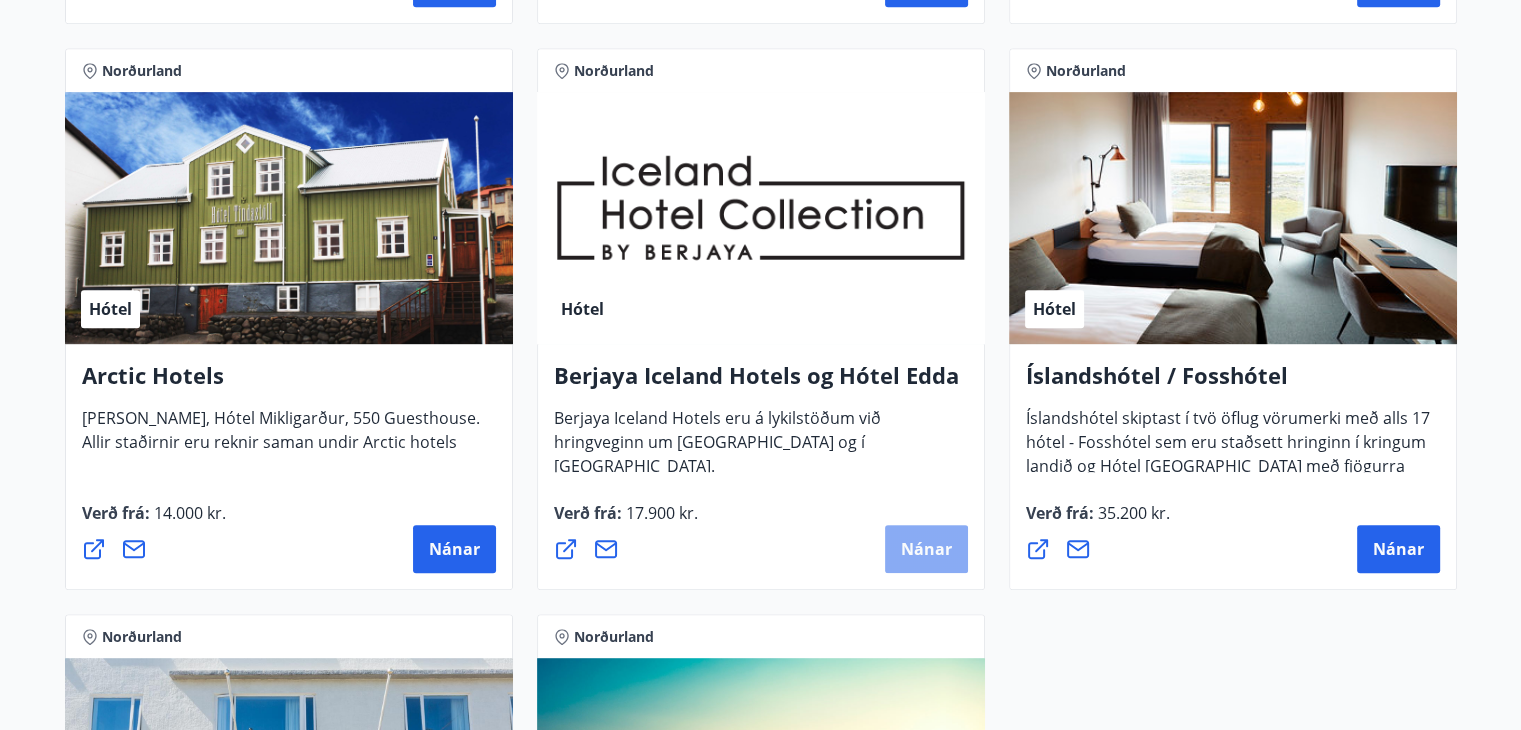 click on "Nánar" at bounding box center [926, 549] 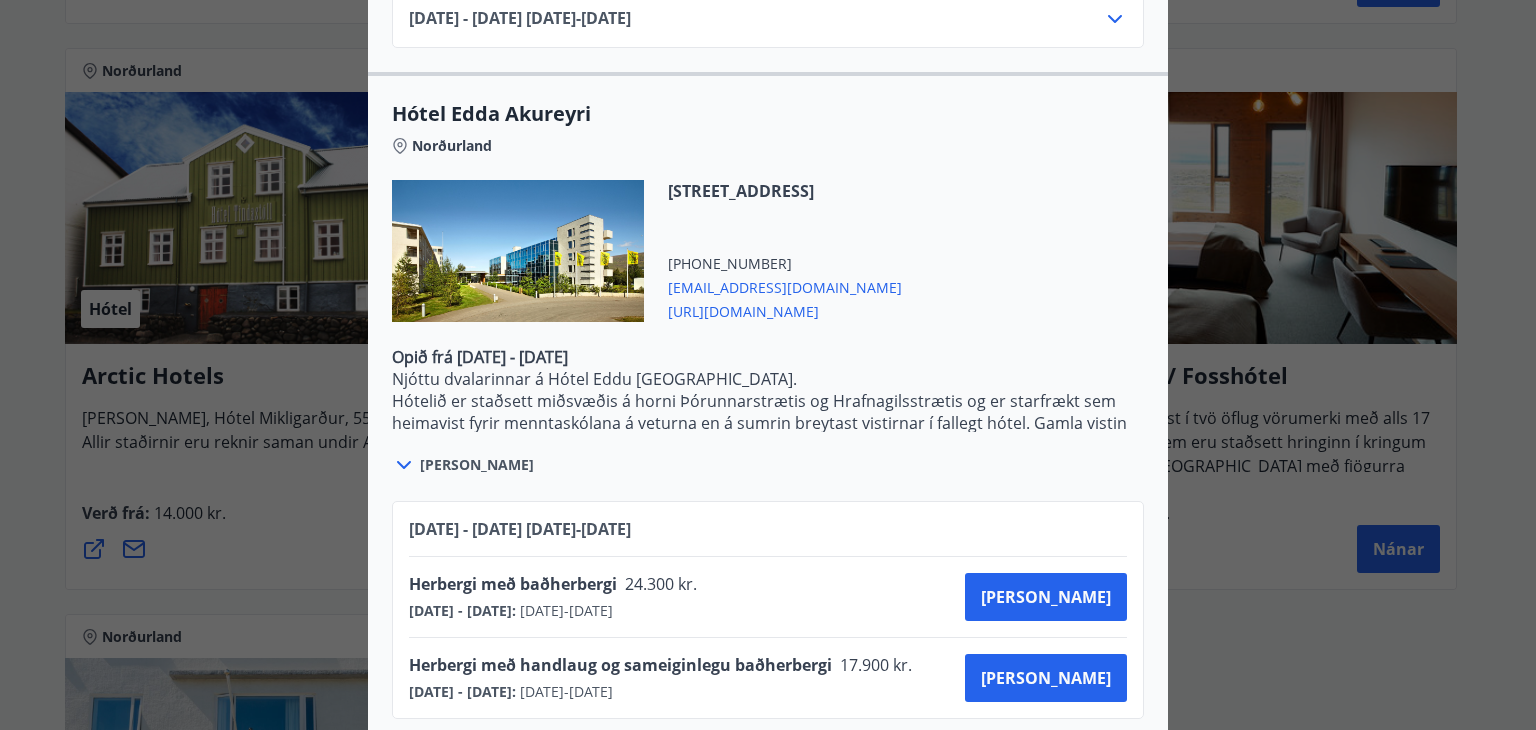 scroll, scrollTop: 1779, scrollLeft: 0, axis: vertical 